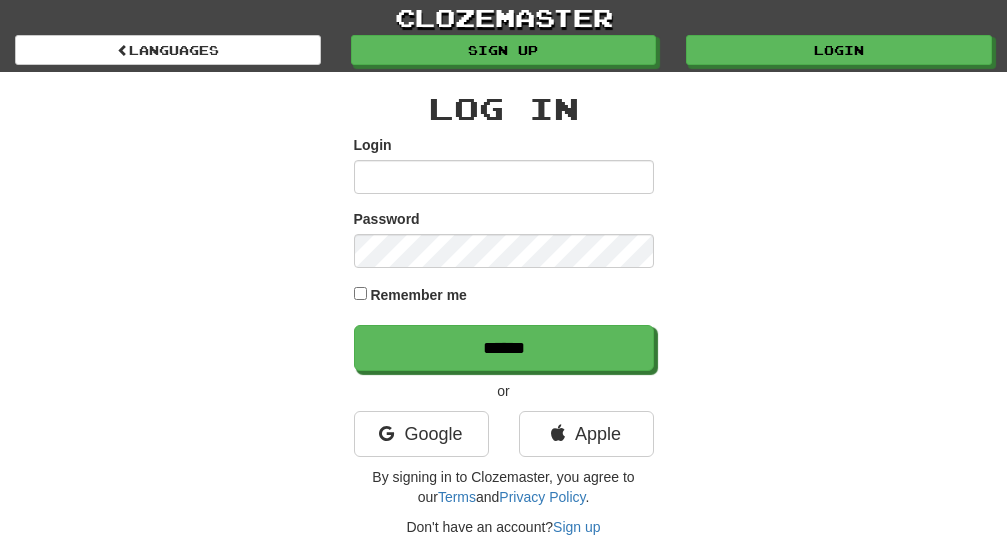 scroll, scrollTop: 0, scrollLeft: 0, axis: both 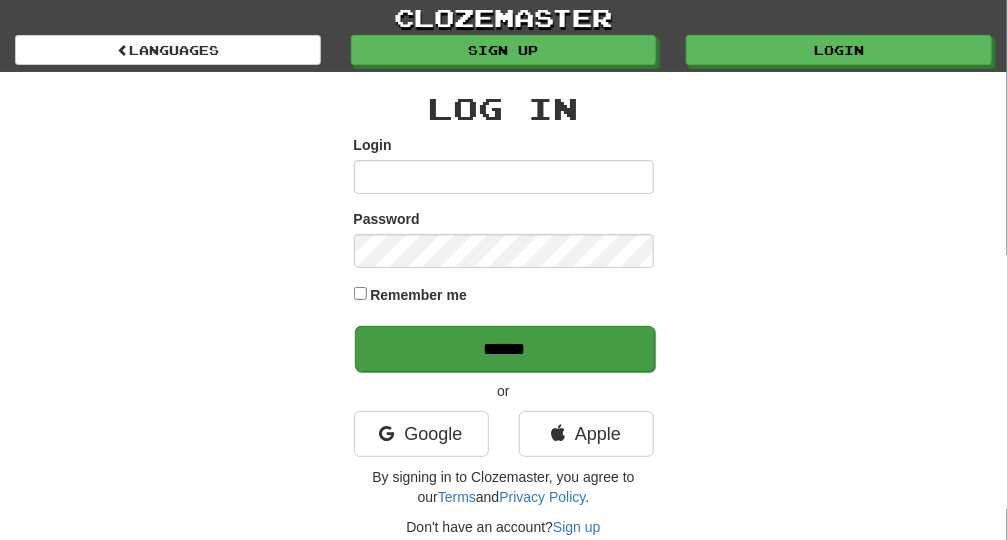 type on "**********" 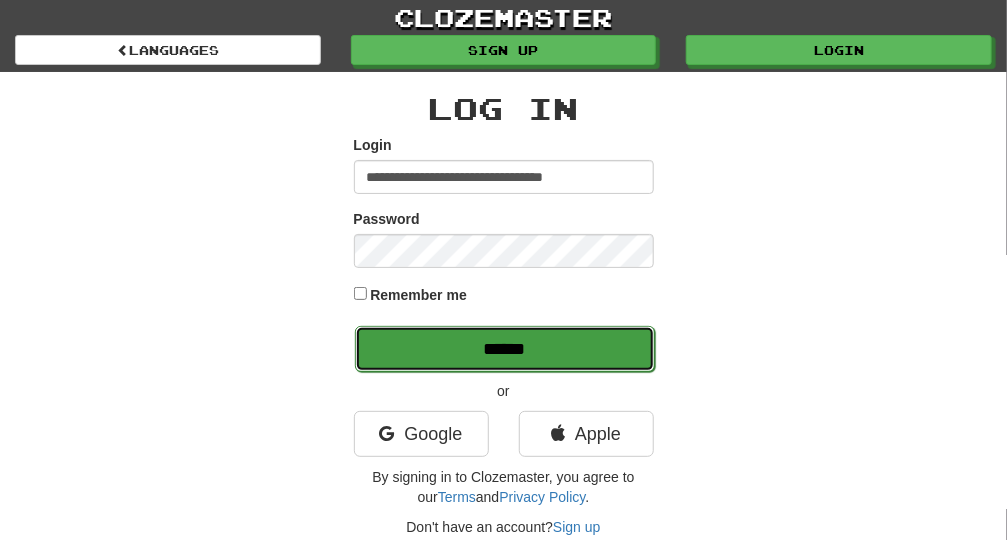 click on "******" at bounding box center [505, 349] 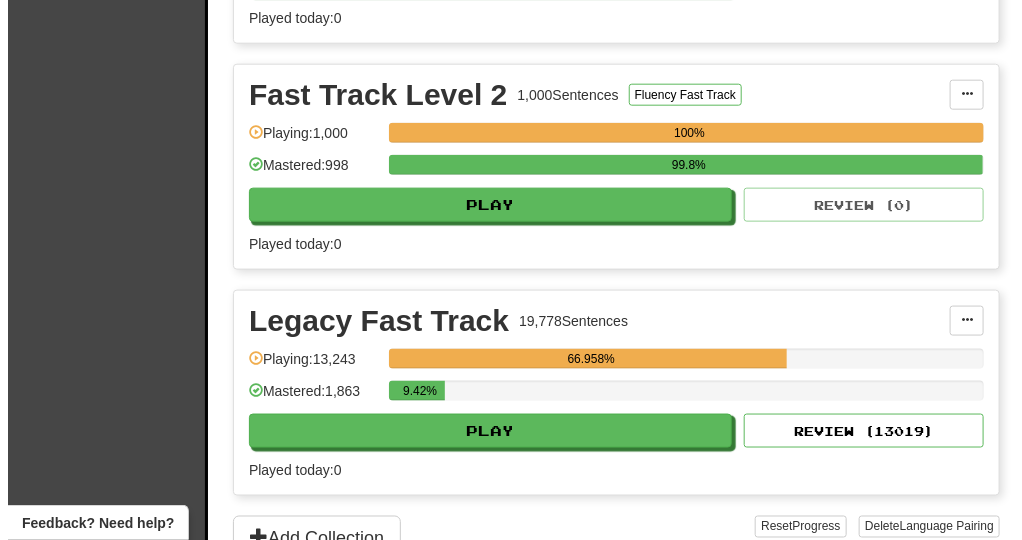 scroll, scrollTop: 662, scrollLeft: 0, axis: vertical 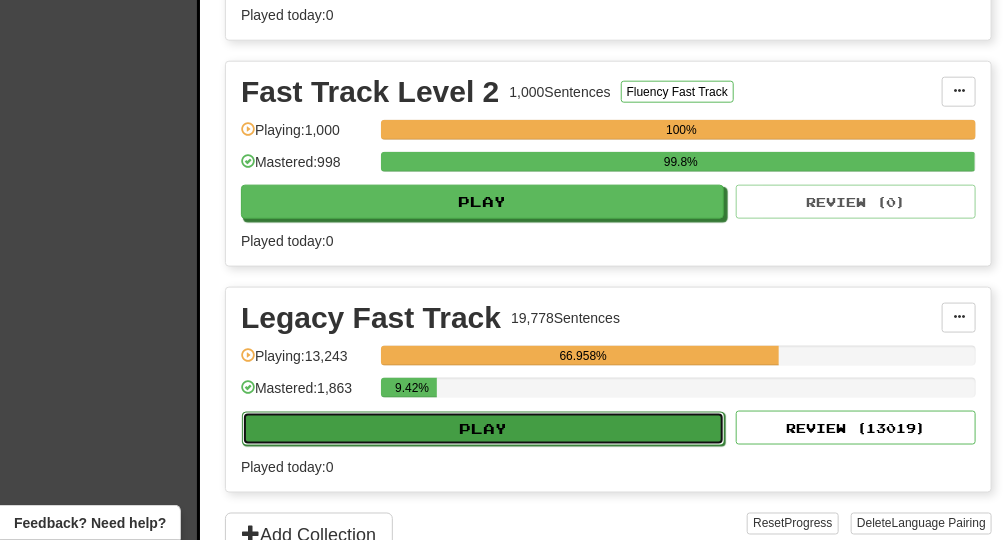 click on "Play" at bounding box center (483, 429) 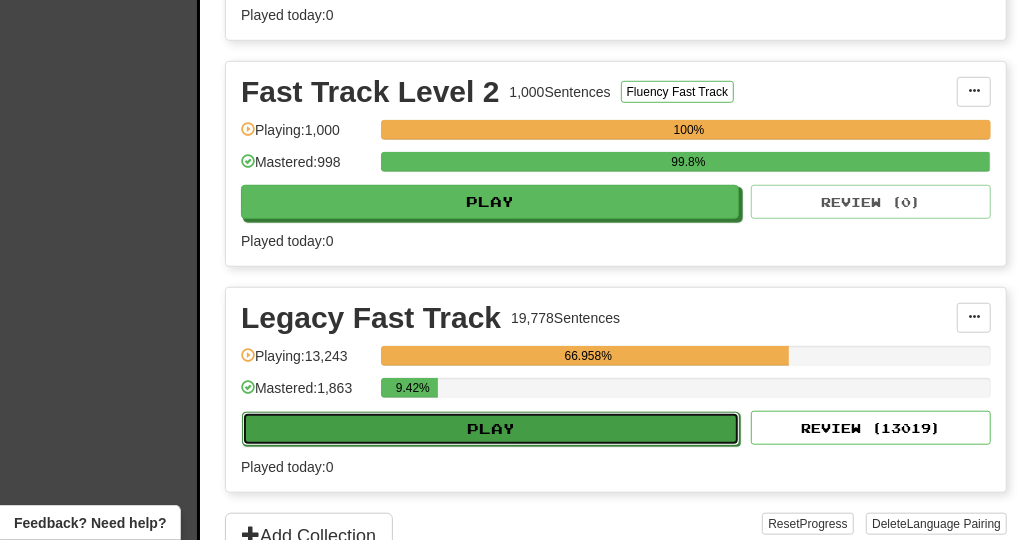 select on "**" 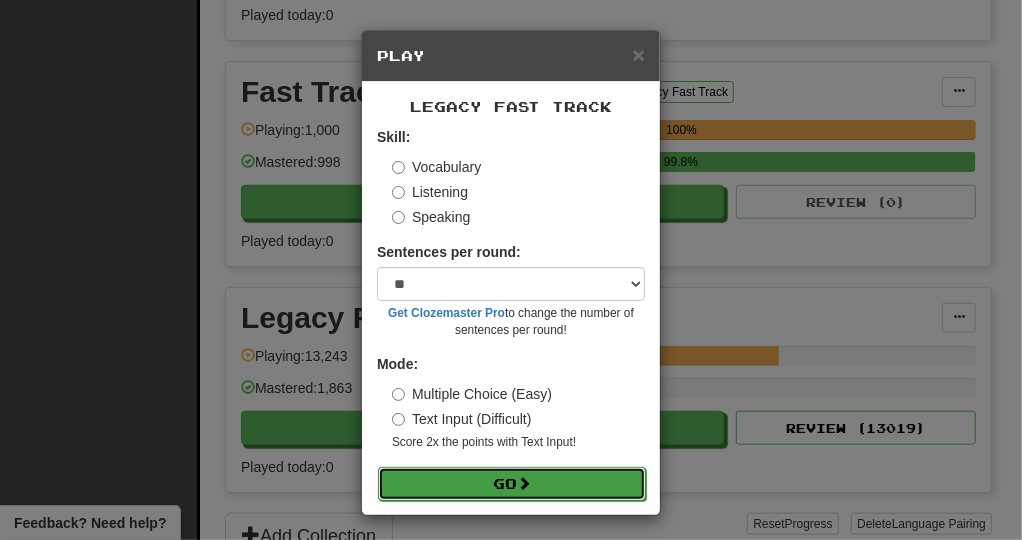 click on "Go" at bounding box center (512, 484) 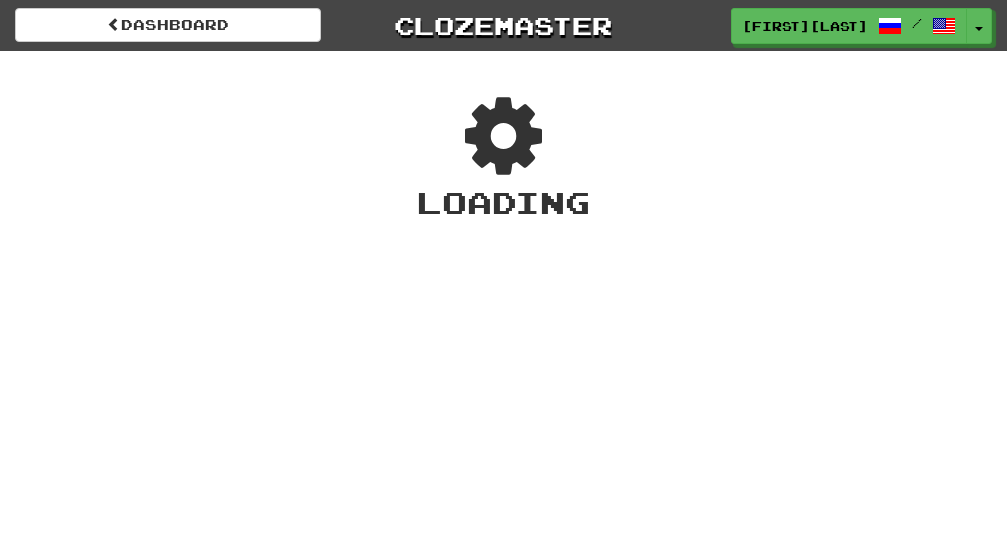 scroll, scrollTop: 0, scrollLeft: 0, axis: both 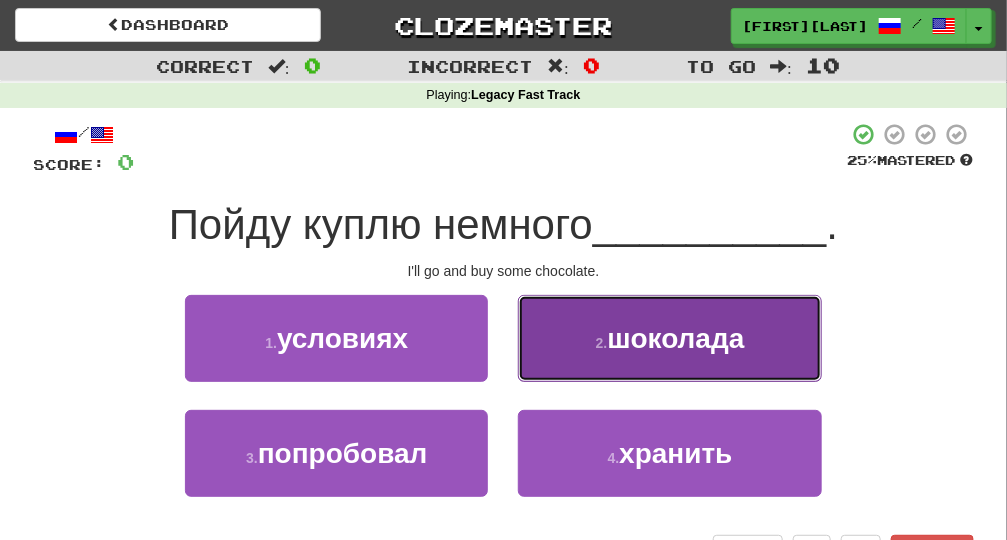 click on "2 .  шоколада" at bounding box center (669, 338) 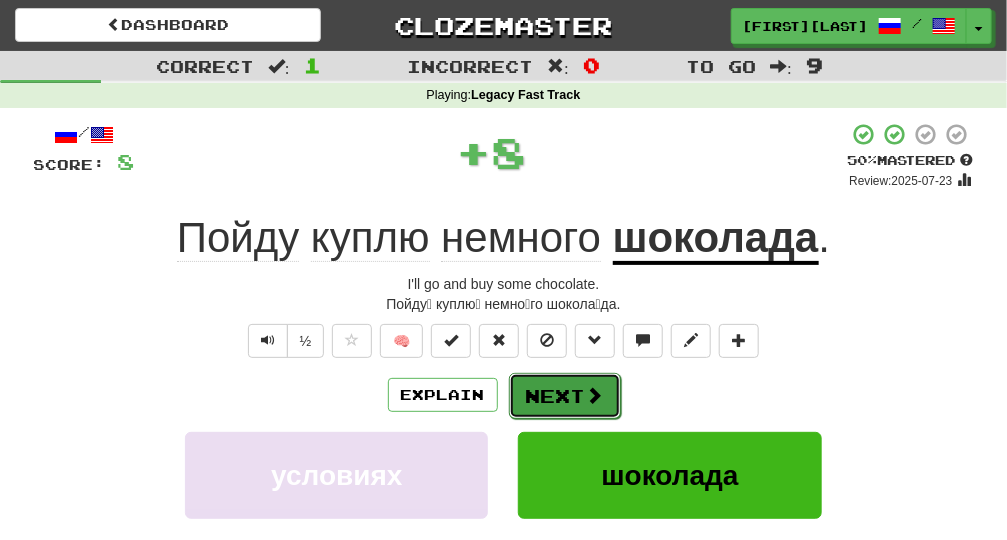click on "Next" at bounding box center (565, 396) 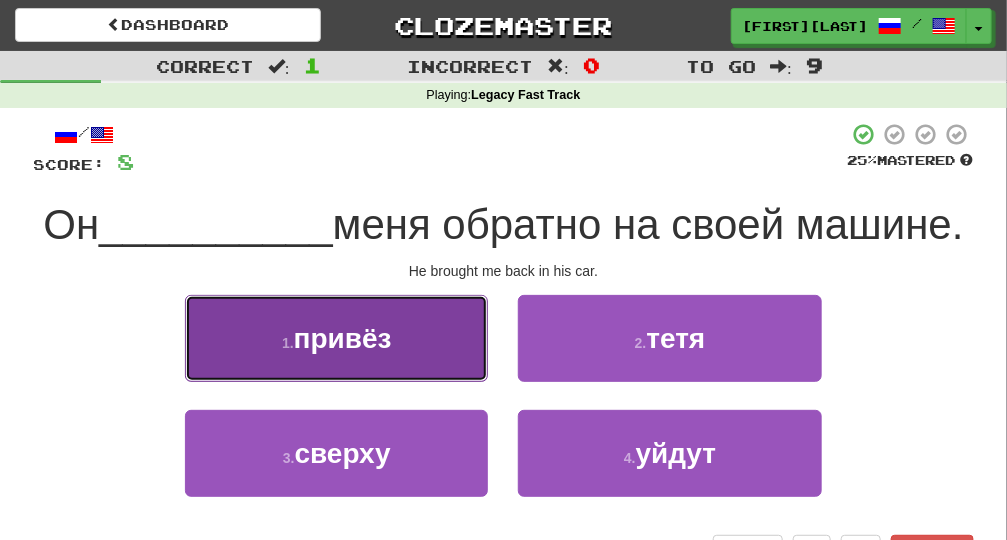 click on "1 .  привёз" at bounding box center [336, 338] 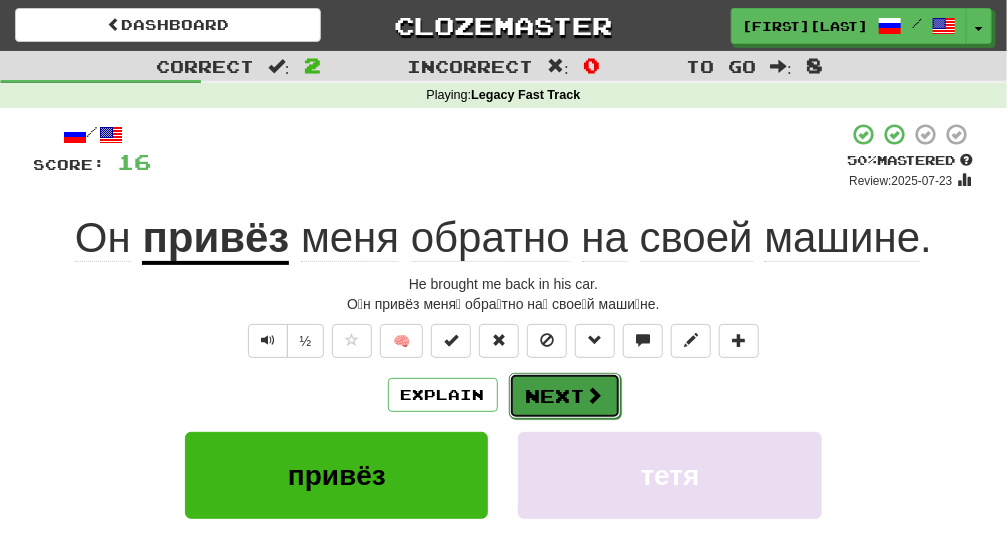 click on "Next" at bounding box center [565, 396] 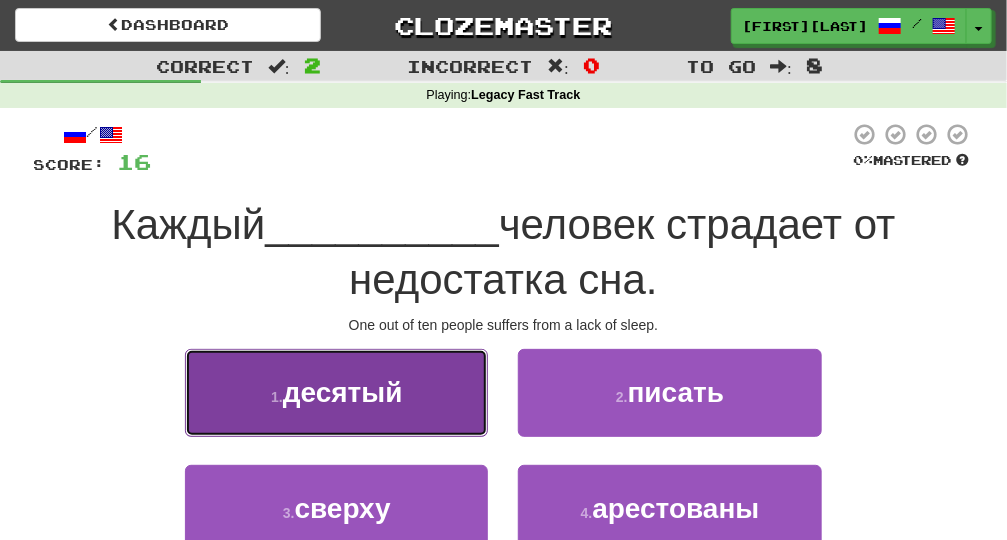 click on "1 .  десятый" at bounding box center [336, 392] 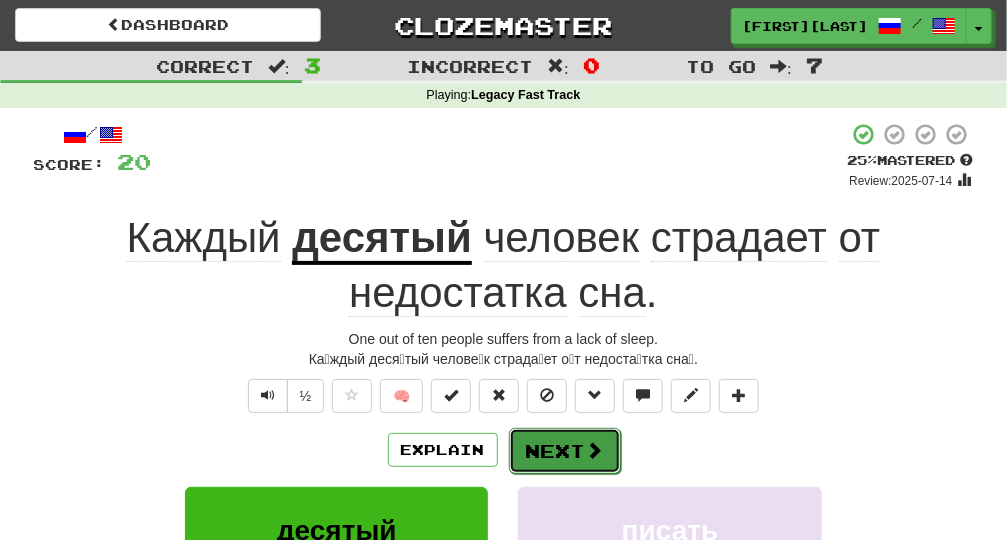 click on "Next" at bounding box center [565, 451] 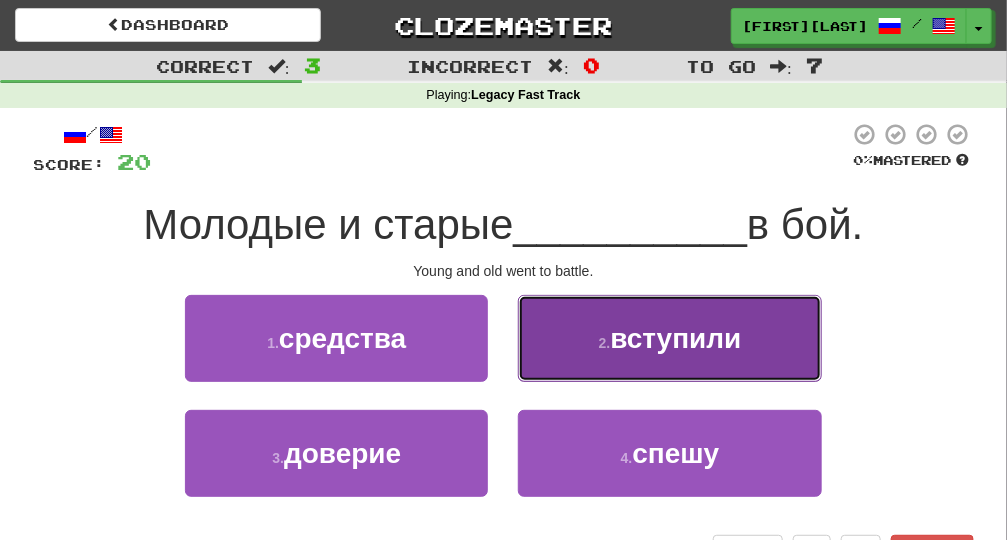 click on "2 .  вступили" at bounding box center [669, 338] 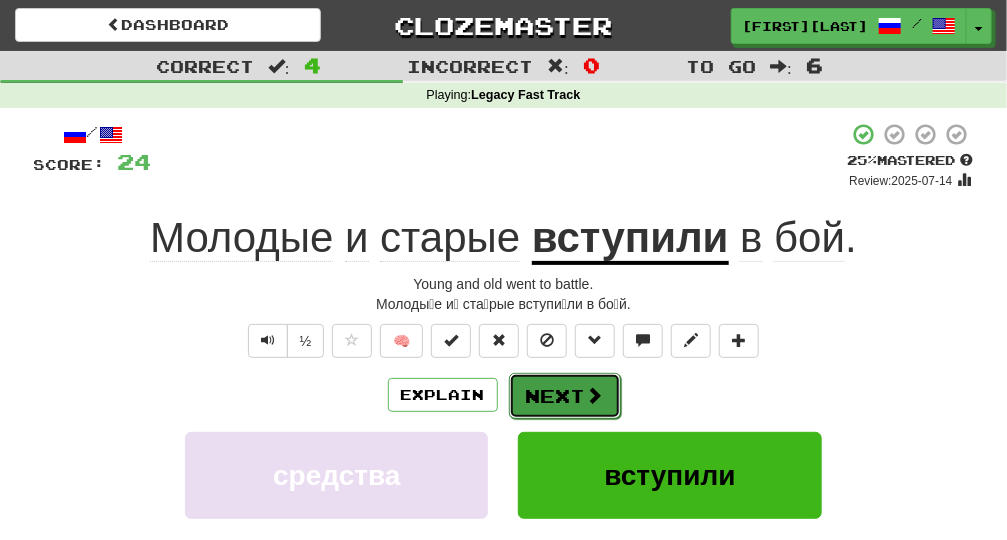 click on "Next" at bounding box center (565, 396) 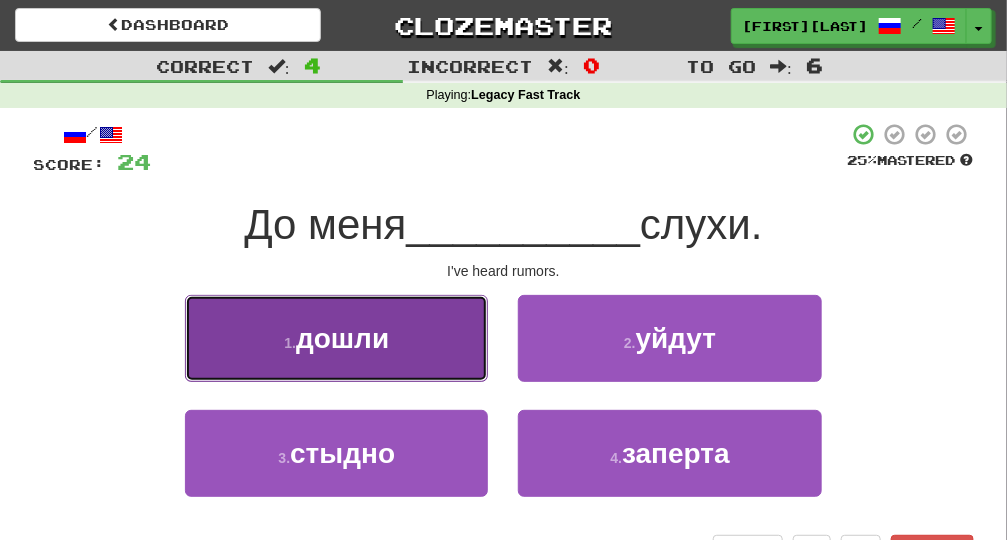 click on "1 .  дошли" at bounding box center [336, 338] 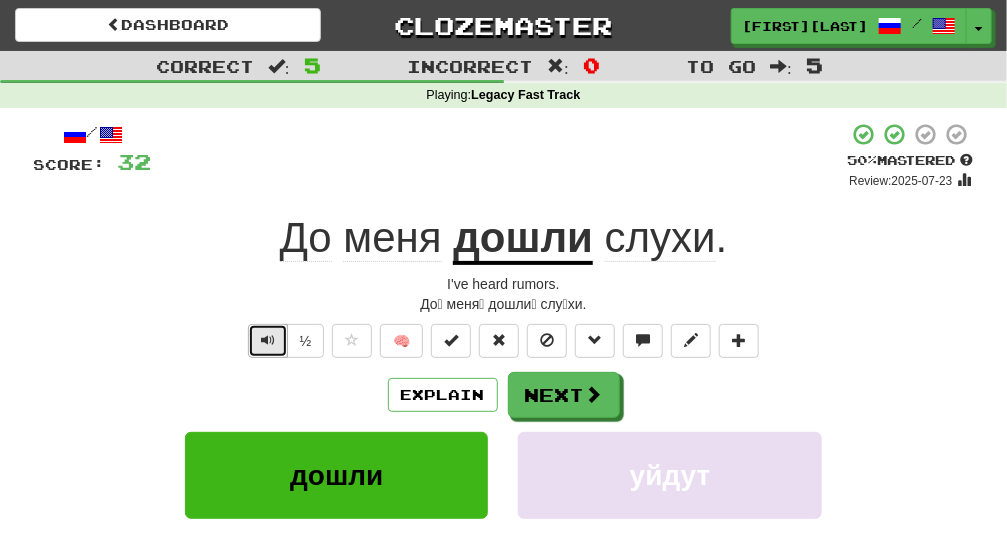 click at bounding box center (268, 341) 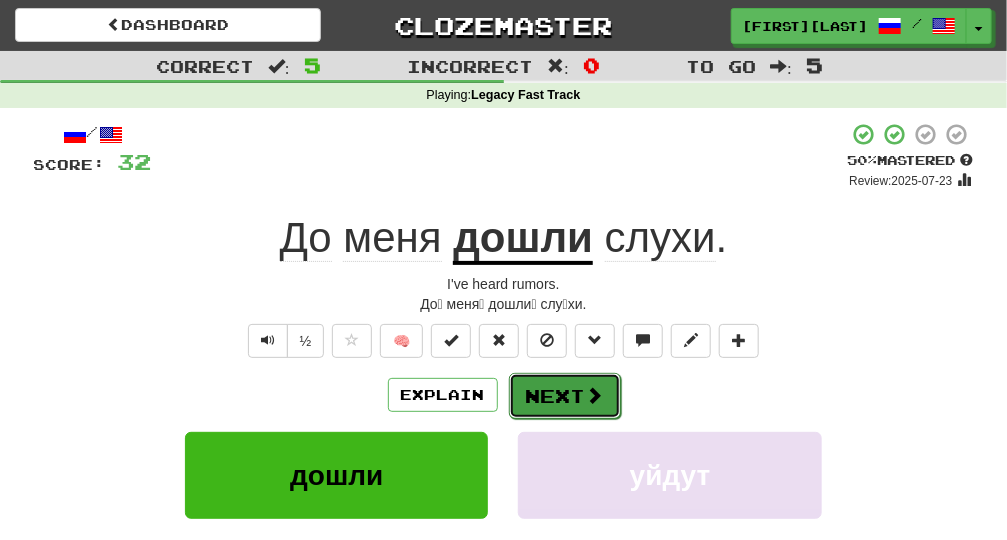 click on "Next" at bounding box center (565, 396) 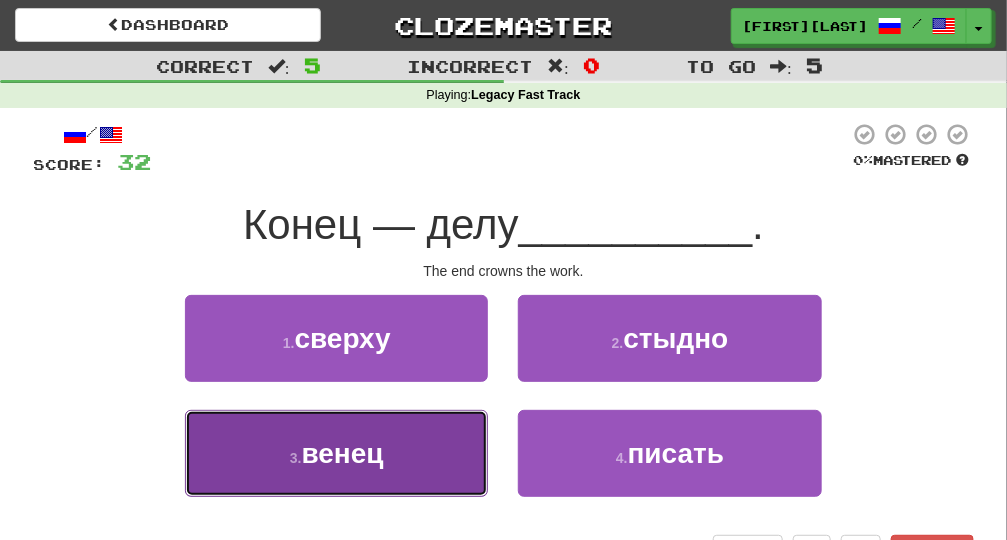 click on "3 .  венец" at bounding box center [336, 453] 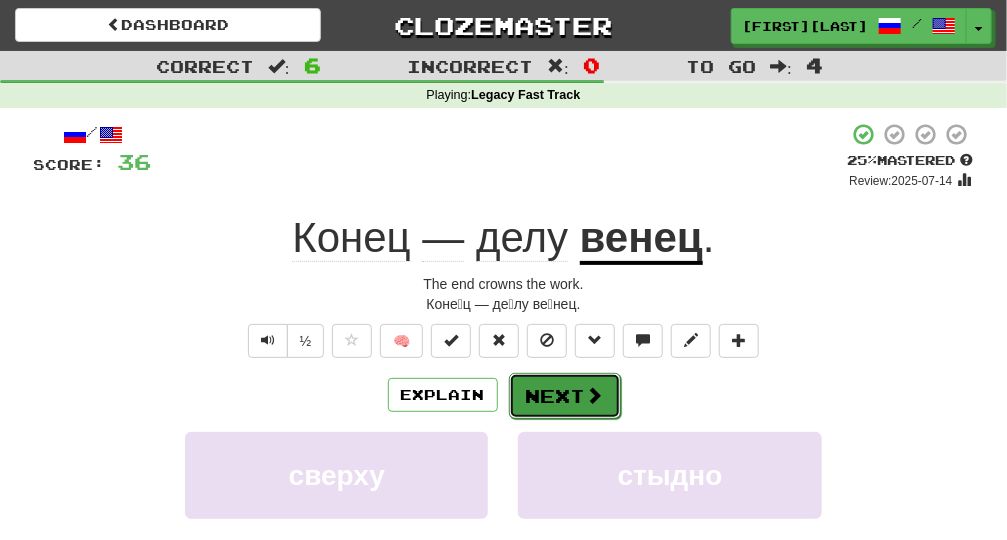 click on "Next" at bounding box center (565, 396) 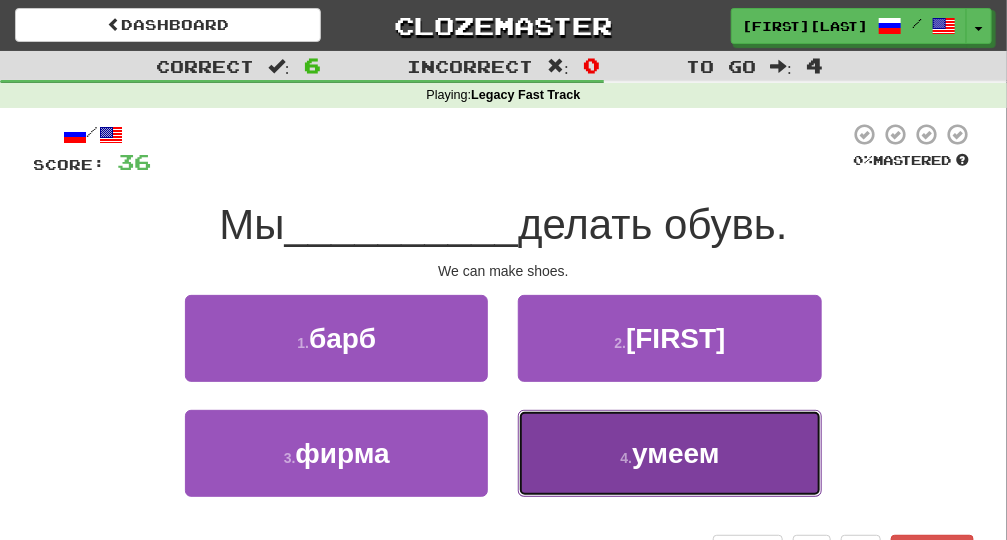 click on "4 .  умеем" at bounding box center [669, 453] 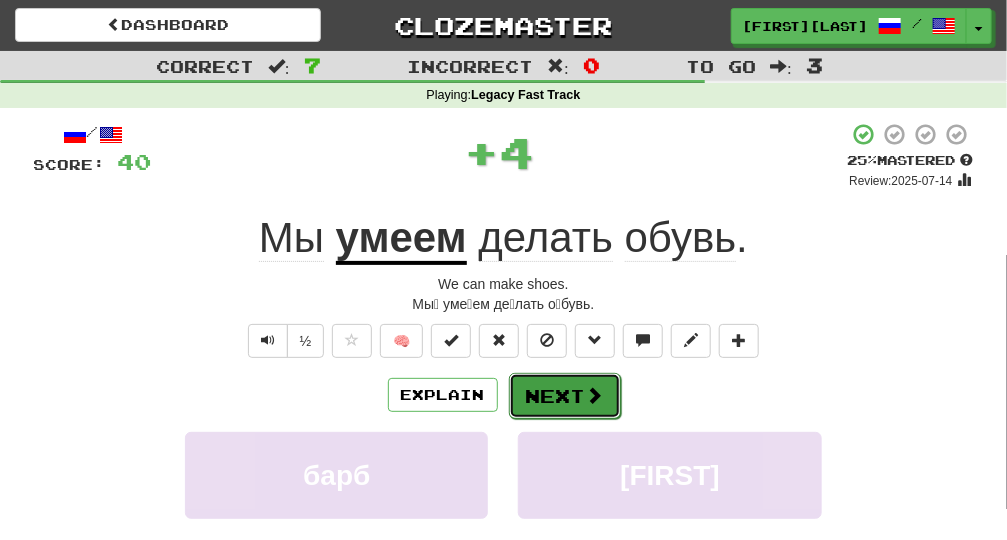 click on "Next" at bounding box center [565, 396] 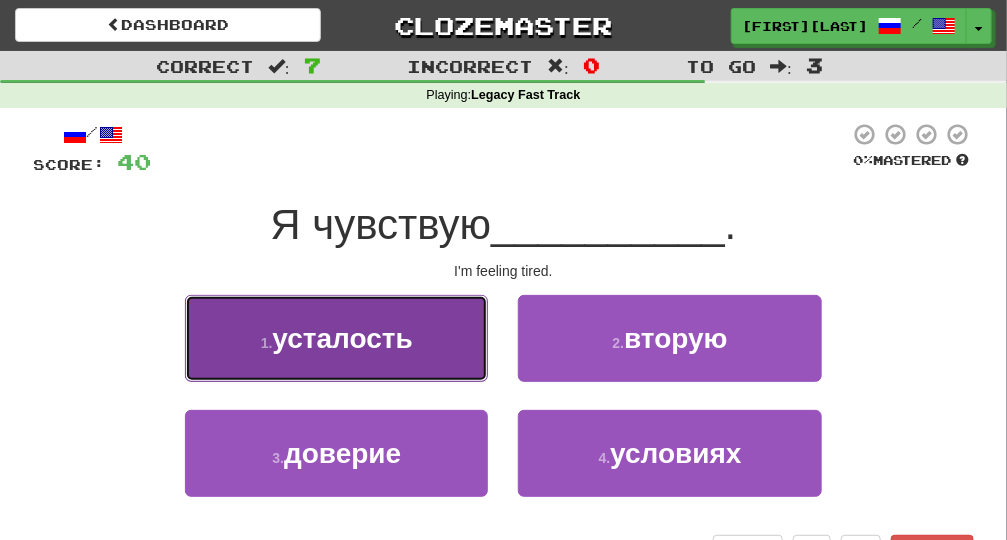 click on "усталость" at bounding box center (342, 338) 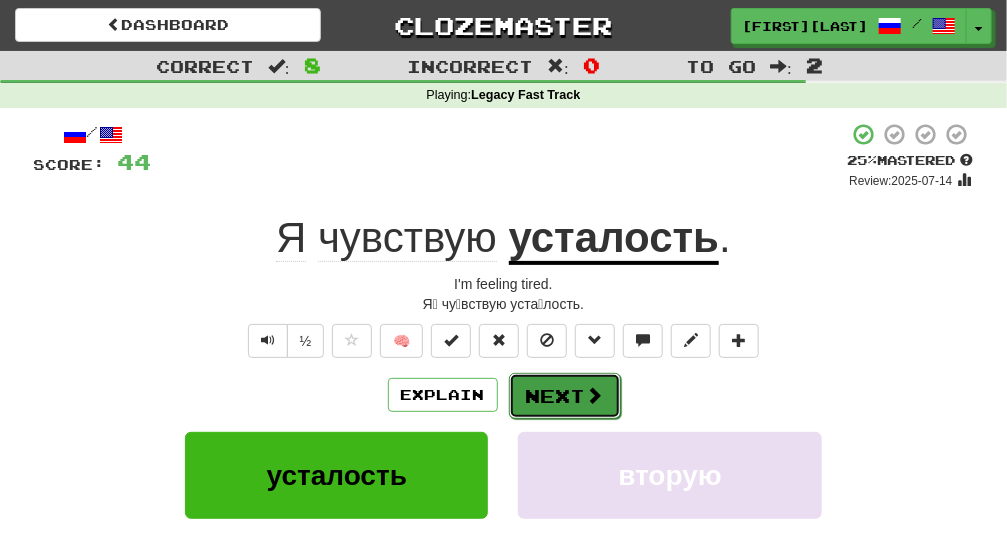 click on "Next" at bounding box center [565, 396] 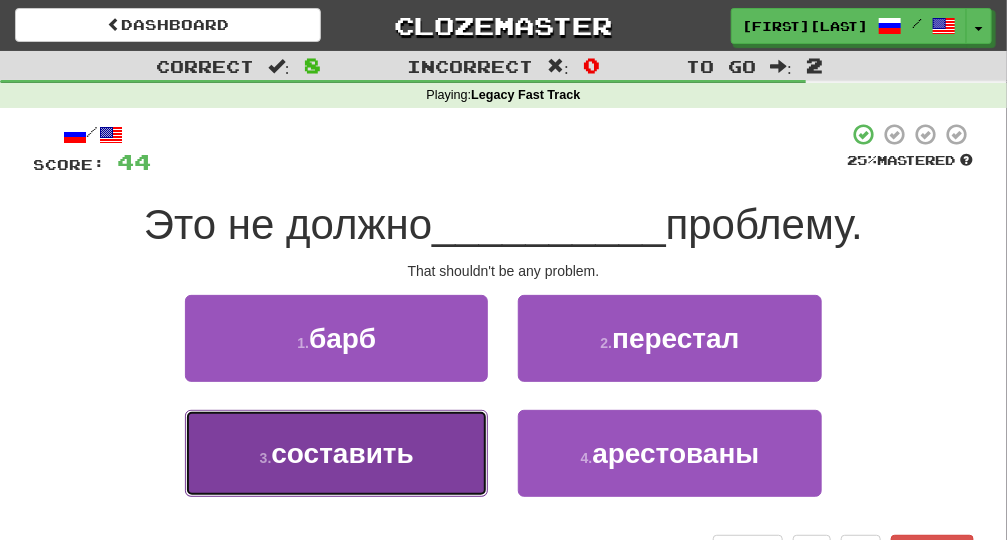 click on "3 .  составить" at bounding box center (336, 453) 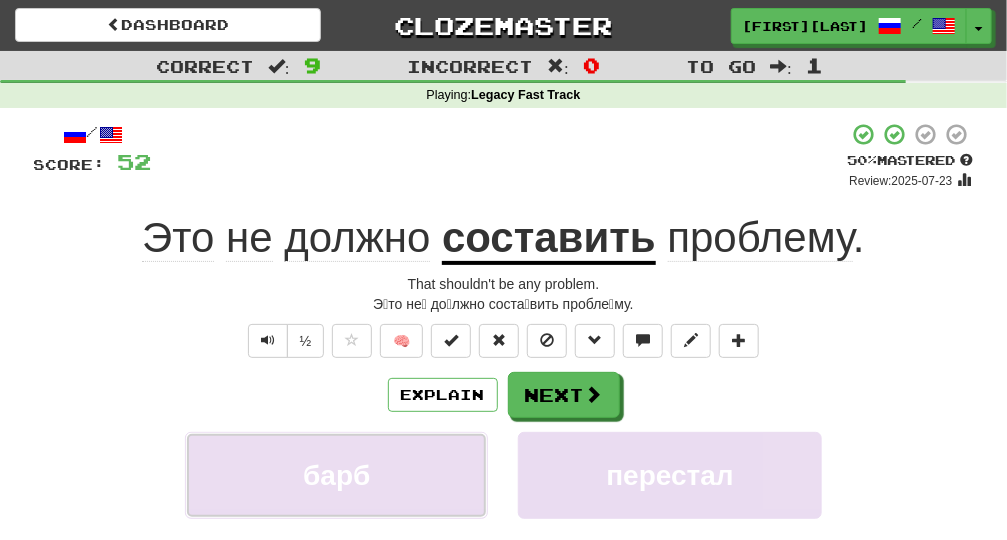 click on "барб" at bounding box center [336, 475] 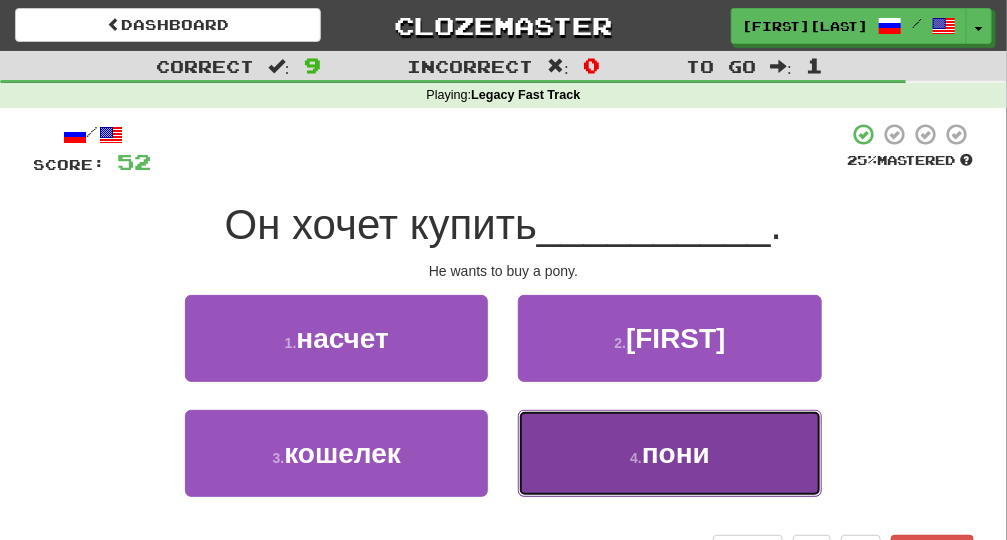 click on "4 .  пони" at bounding box center (669, 453) 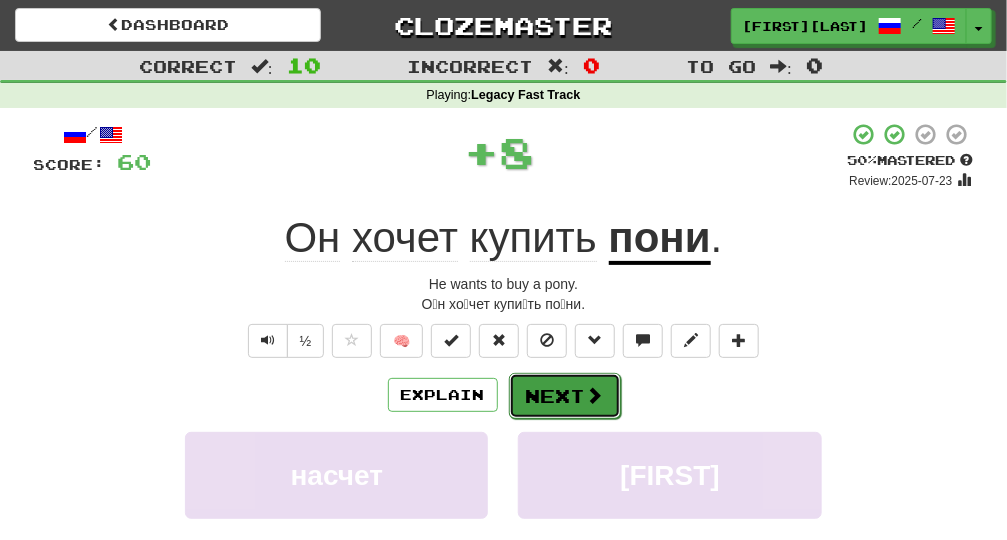 click on "Next" at bounding box center [565, 396] 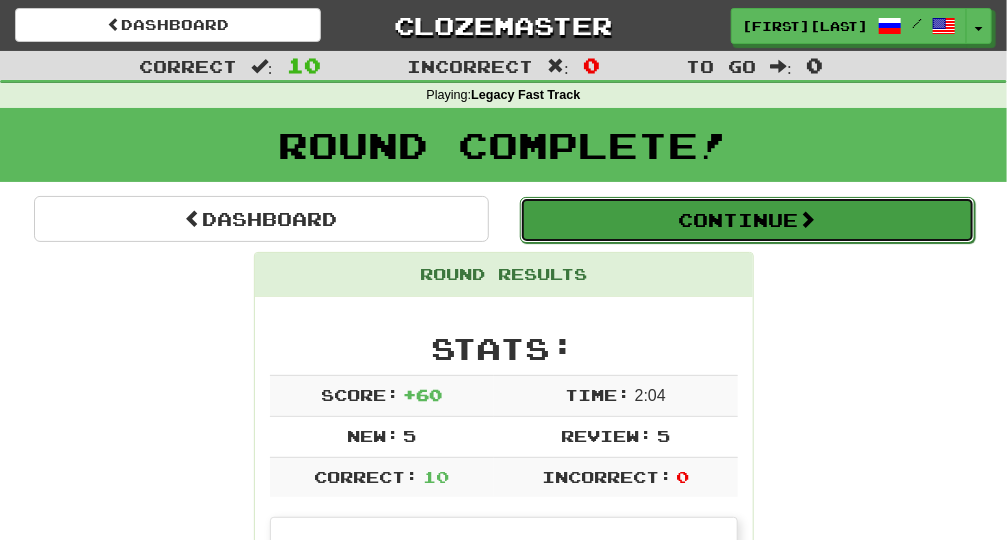 click on "Continue" at bounding box center [747, 220] 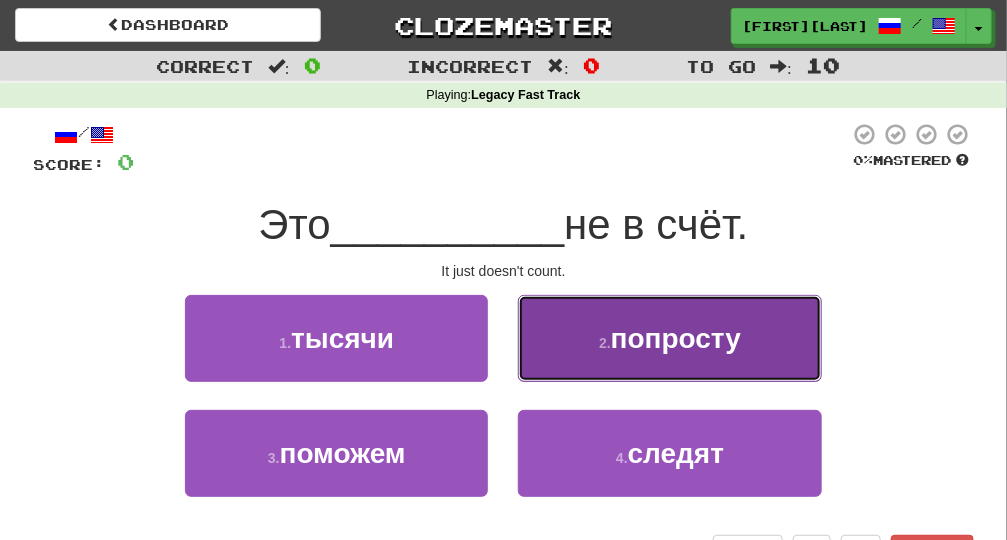 click on "2 .  попросту" at bounding box center (669, 338) 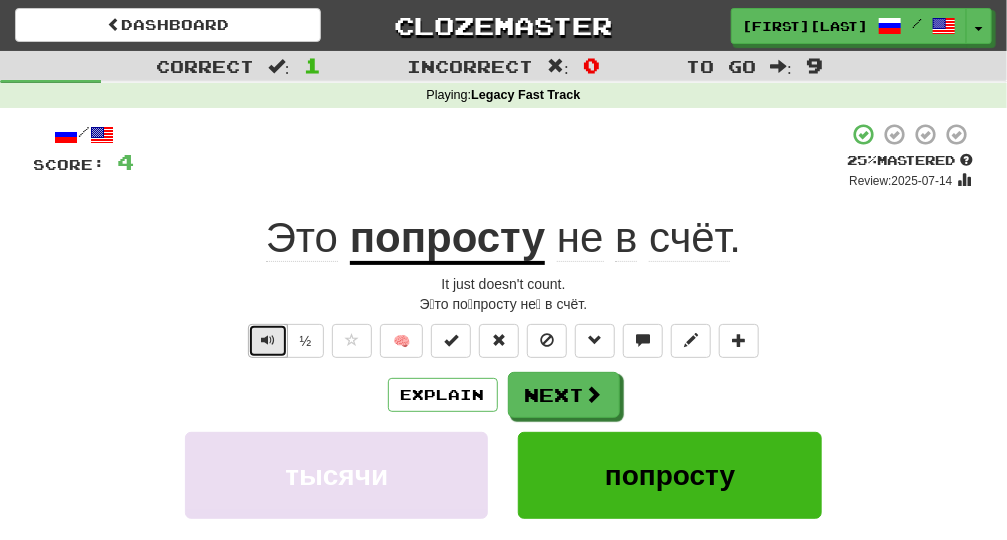 click at bounding box center [268, 341] 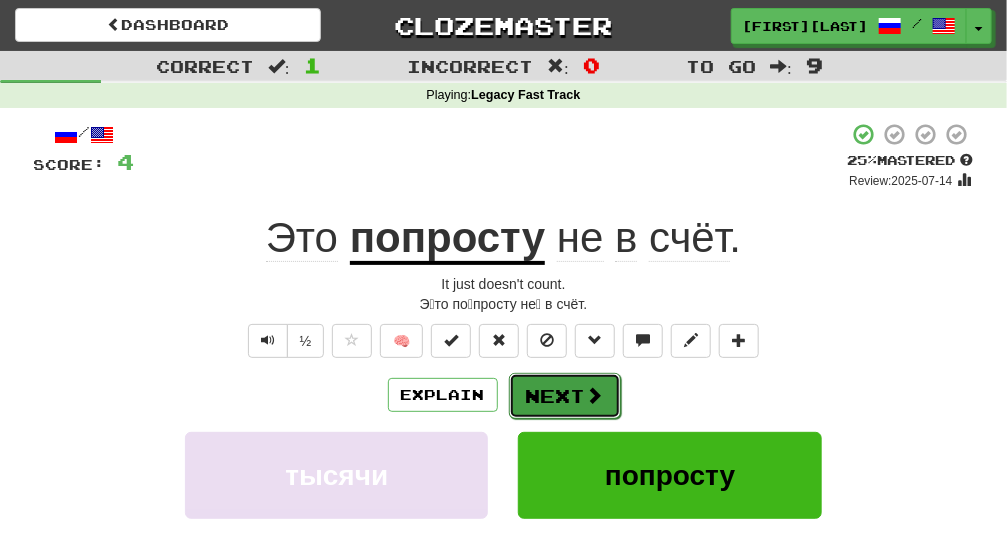 click at bounding box center (595, 395) 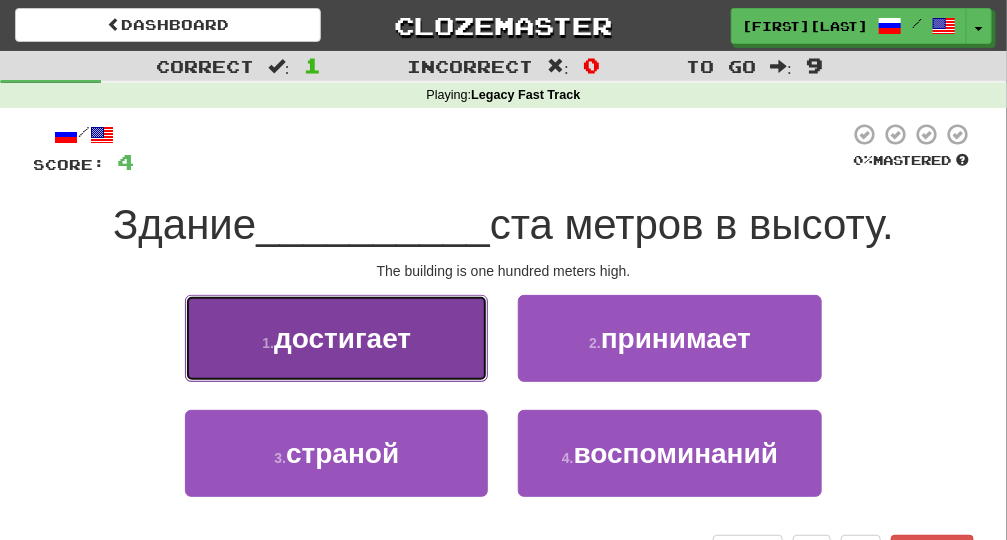 click on "достигает" at bounding box center (342, 338) 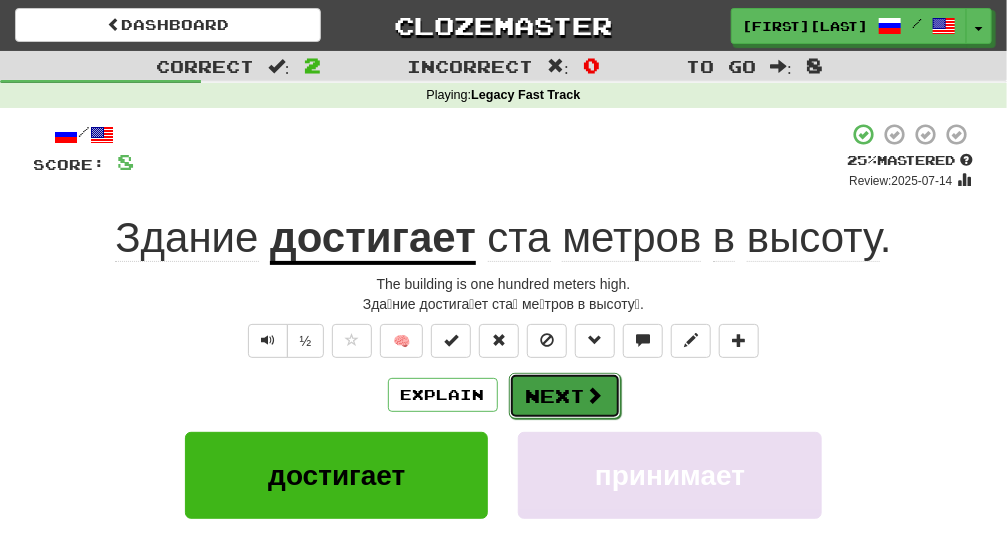 click on "Next" at bounding box center (565, 396) 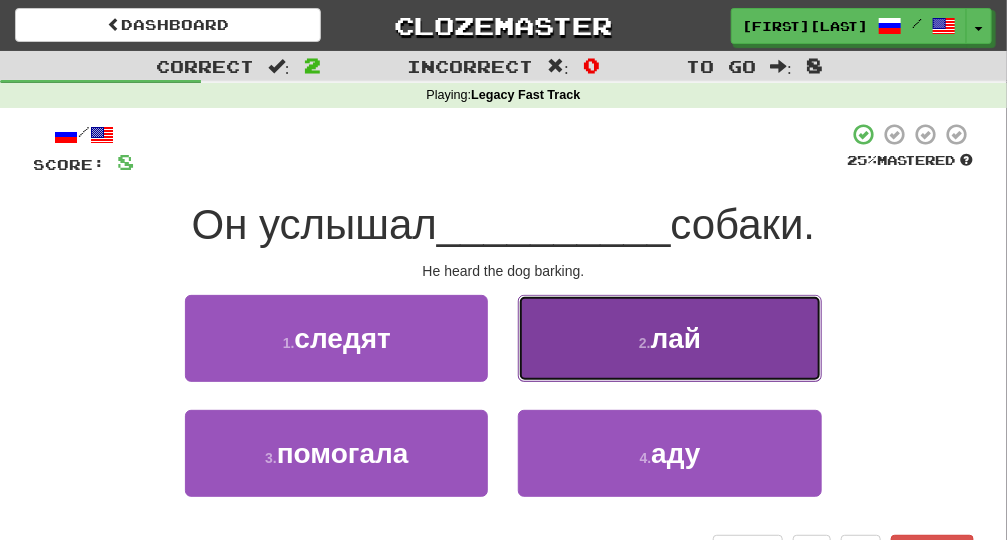click on "2 .  лай" at bounding box center [669, 338] 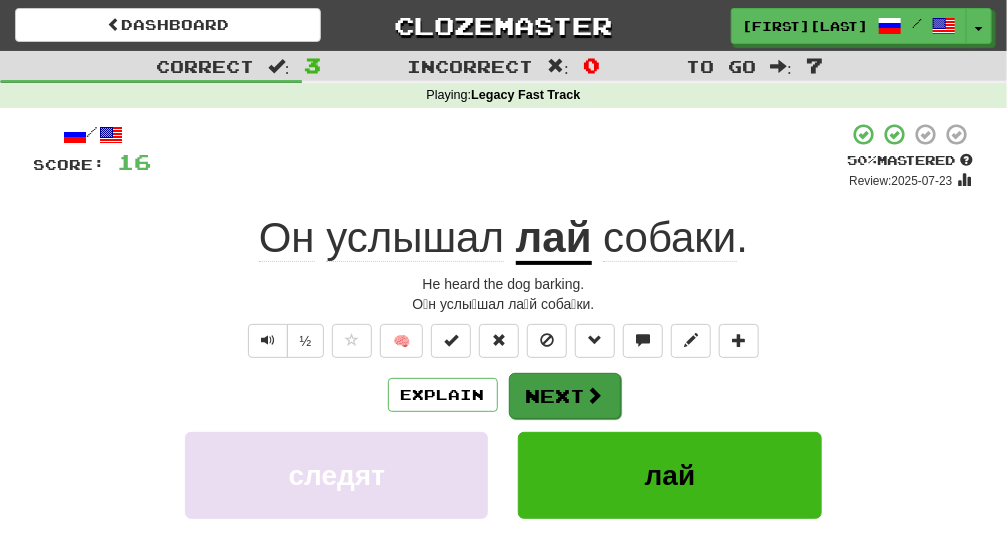 click at bounding box center (595, 395) 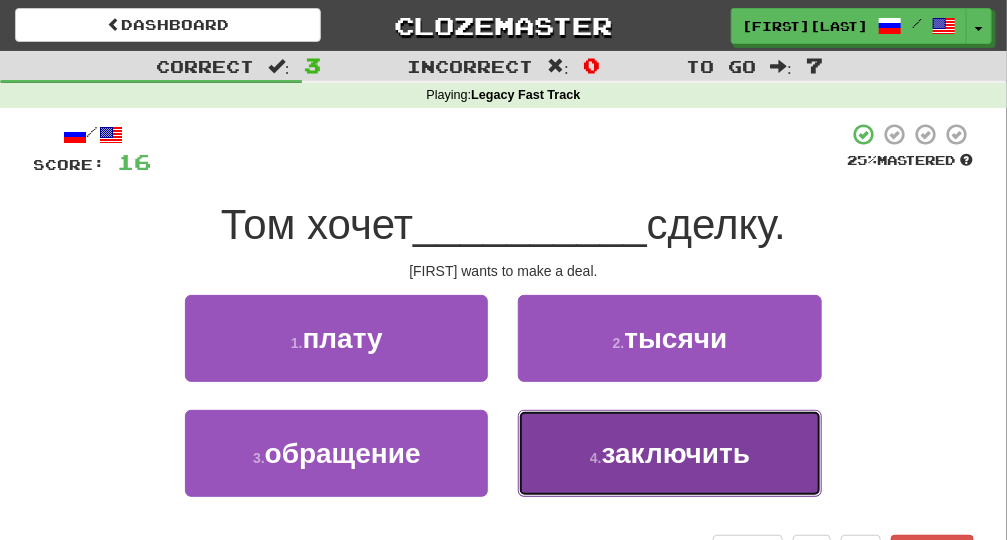 click on "4 .  заключить" at bounding box center [669, 453] 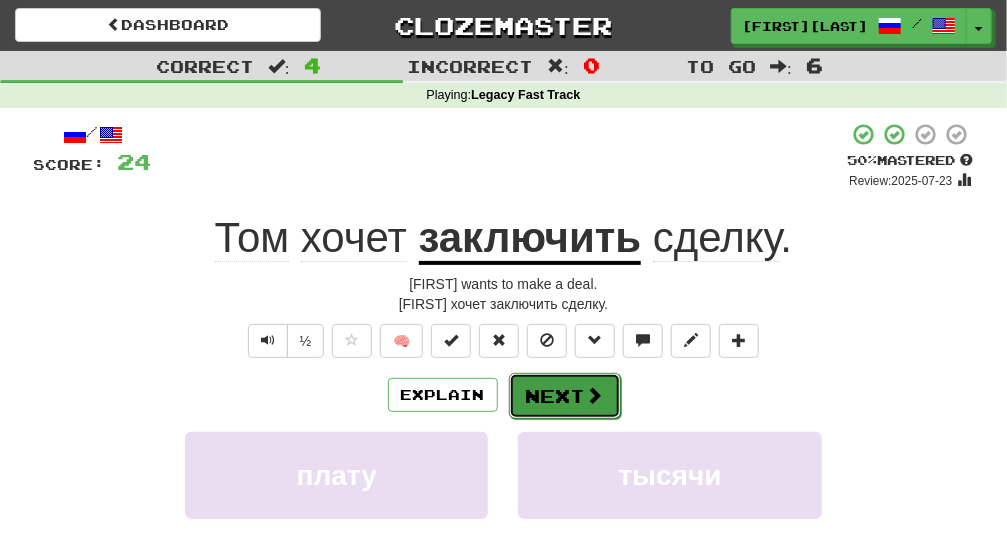 click at bounding box center (595, 395) 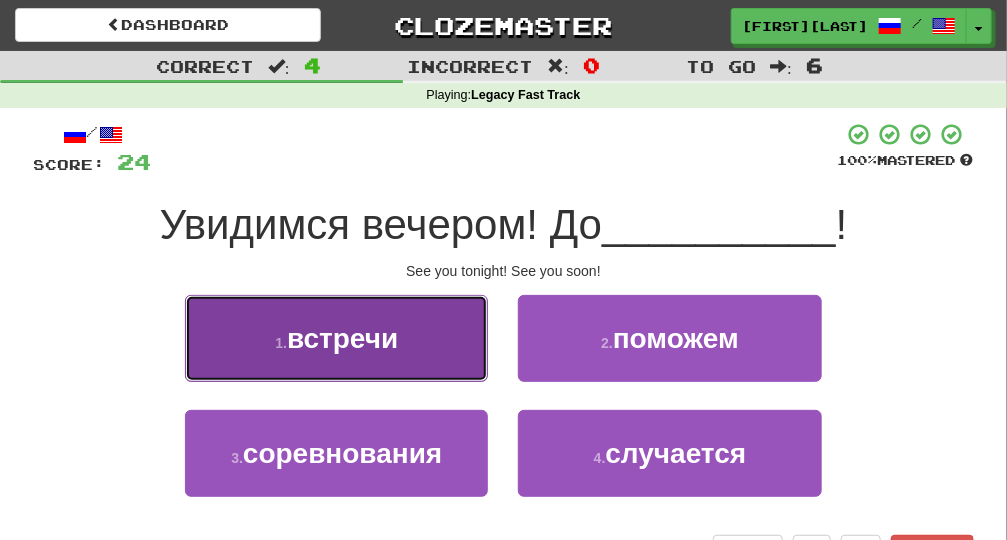 click on "1 .  встречи" at bounding box center (336, 338) 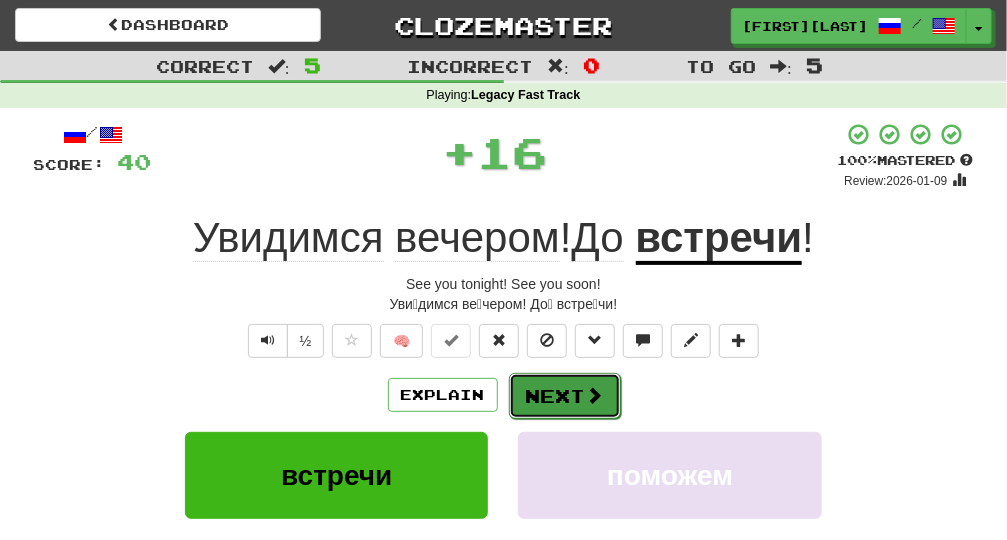 click on "Next" at bounding box center [565, 396] 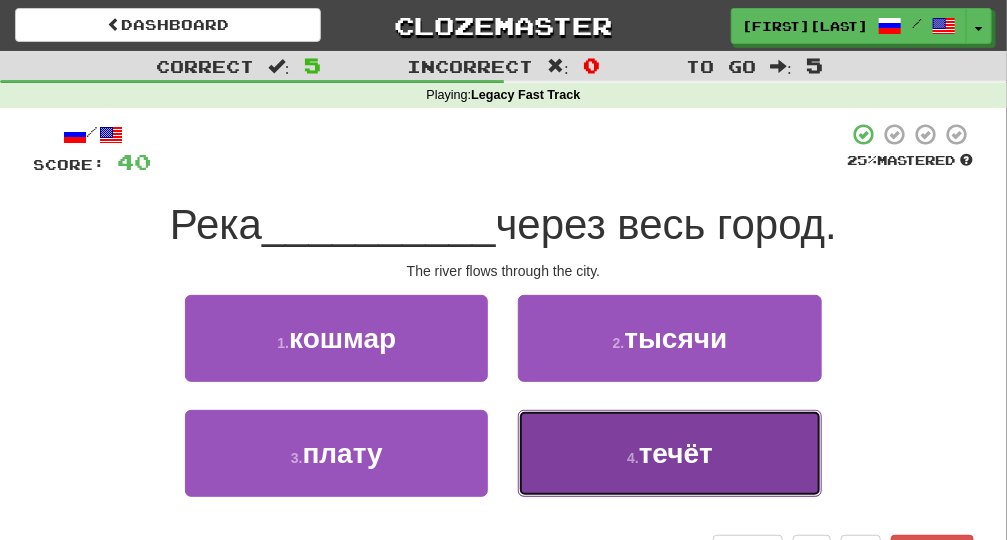 click on "4 .  течёт" at bounding box center (669, 453) 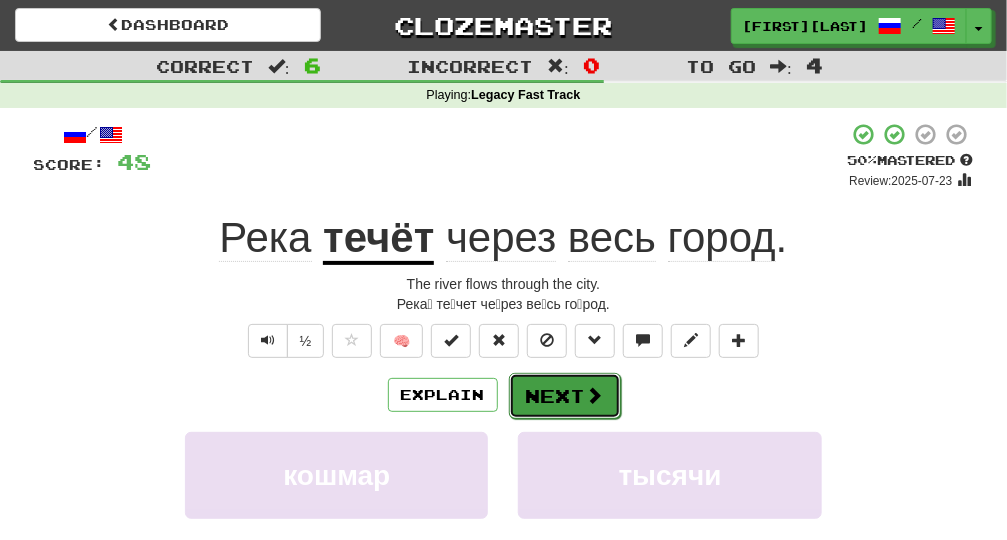 click on "Next" at bounding box center (565, 396) 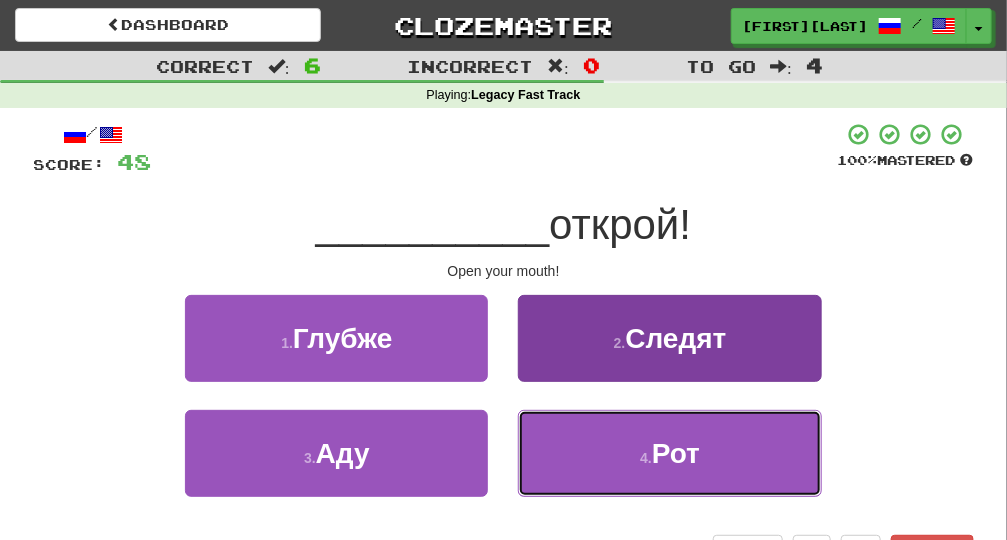 click on "Рот" at bounding box center [676, 453] 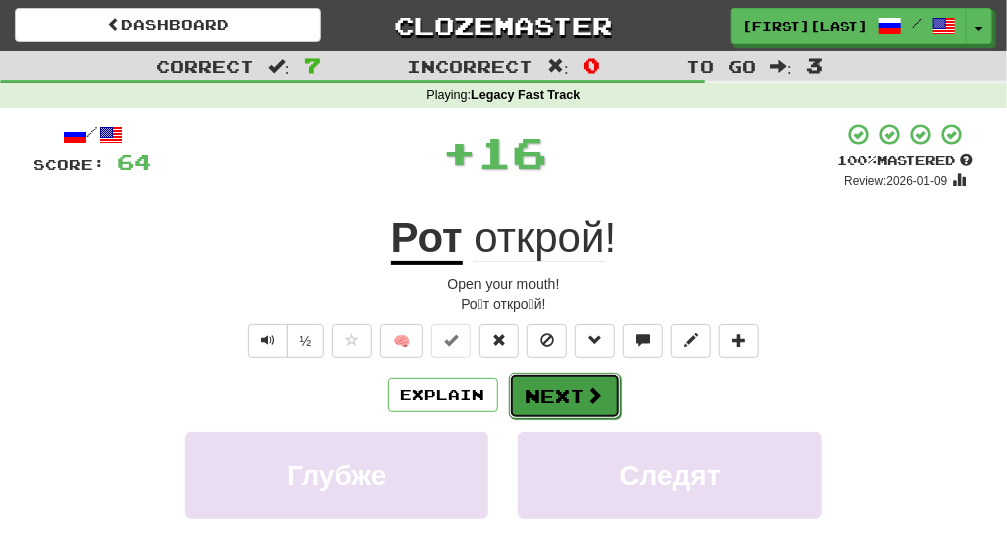 click on "Next" at bounding box center (565, 396) 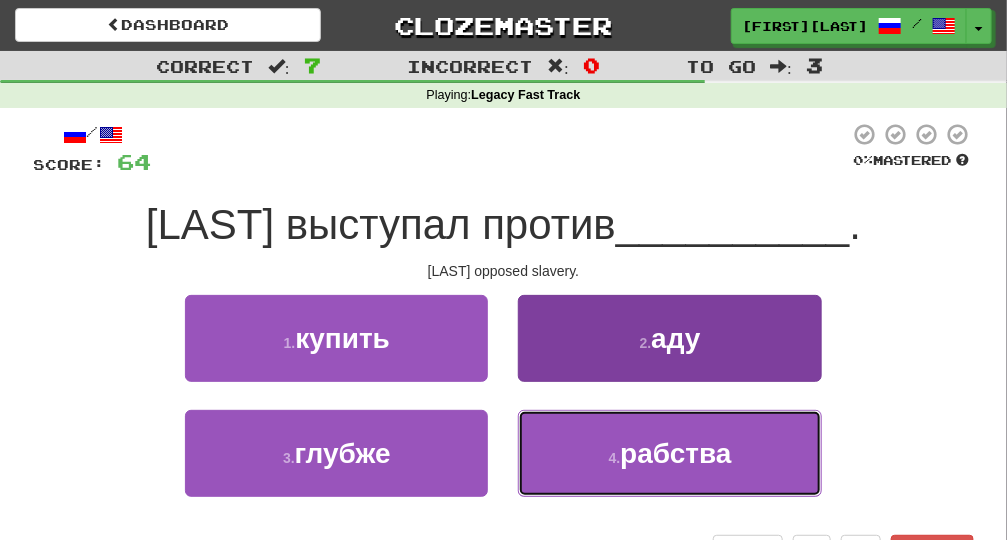 click on "4 .  рабства" at bounding box center [669, 453] 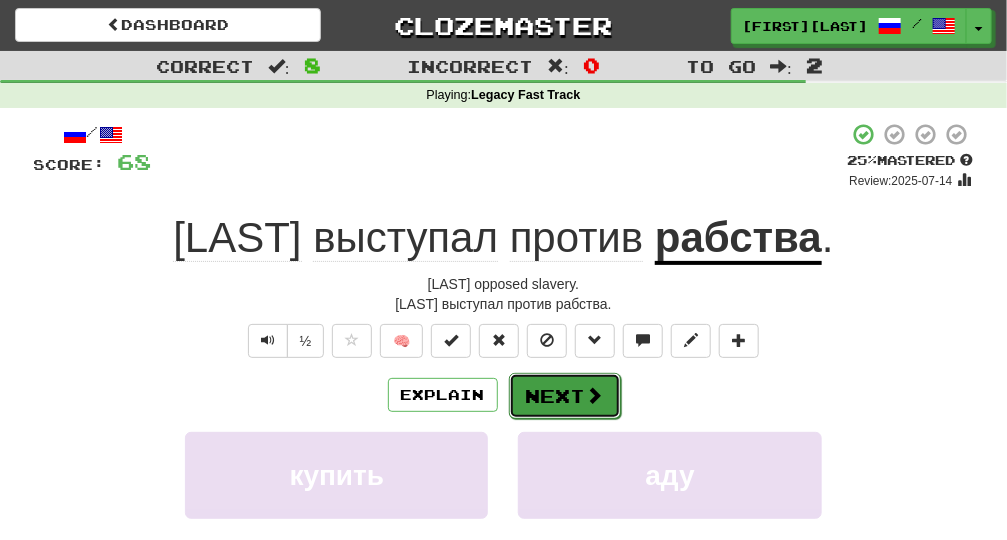 click on "Next" at bounding box center (565, 396) 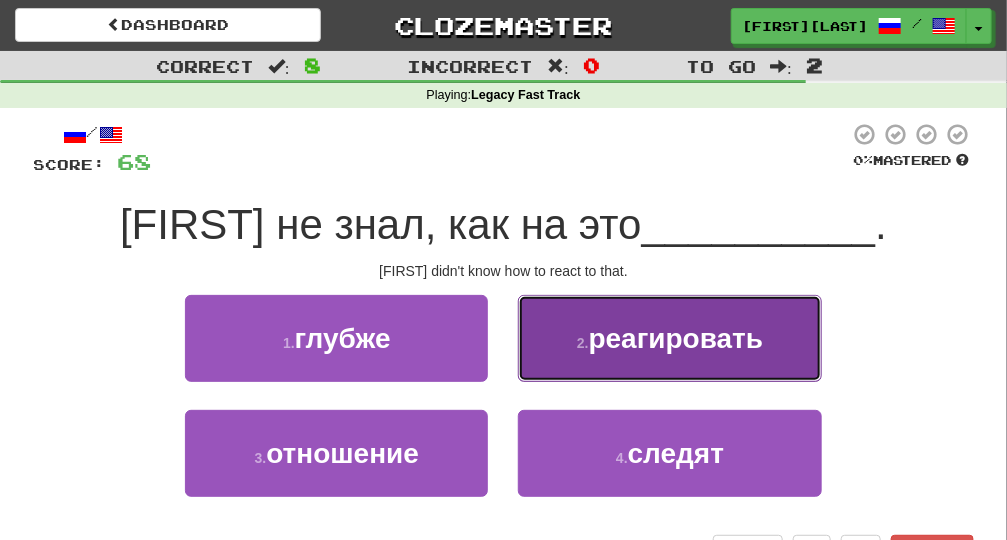 click on "2 .  реагировать" at bounding box center (669, 338) 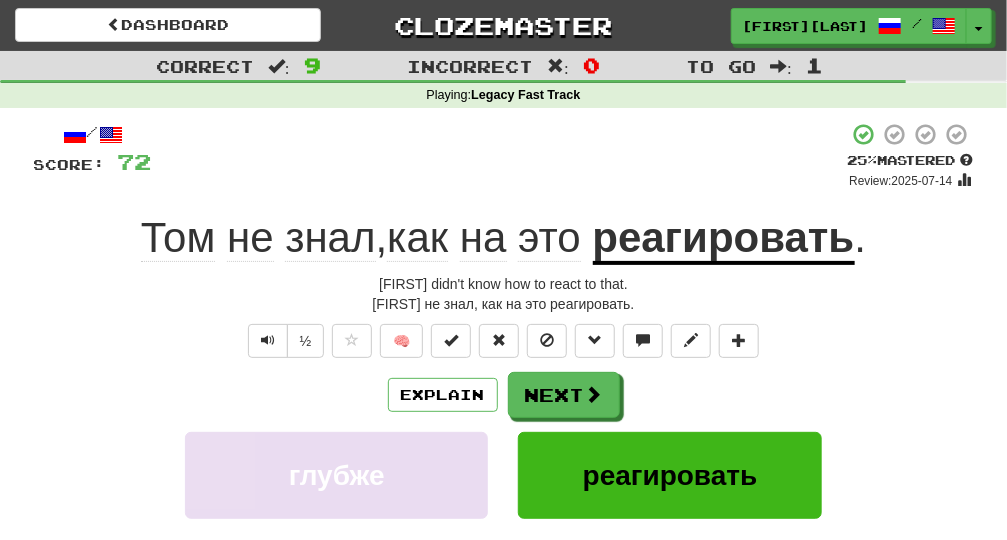 click on "Explain Next" at bounding box center (504, 395) 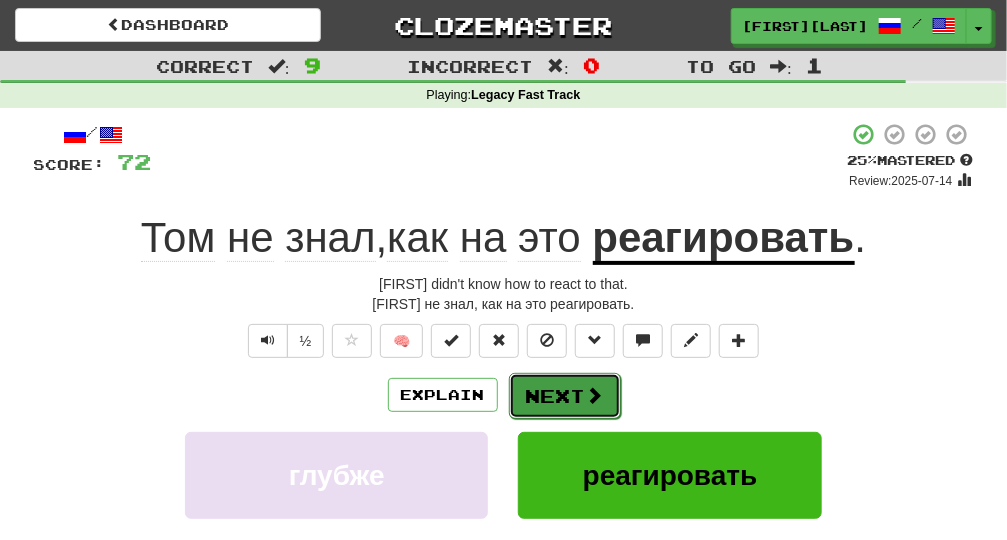 click on "Next" at bounding box center [565, 396] 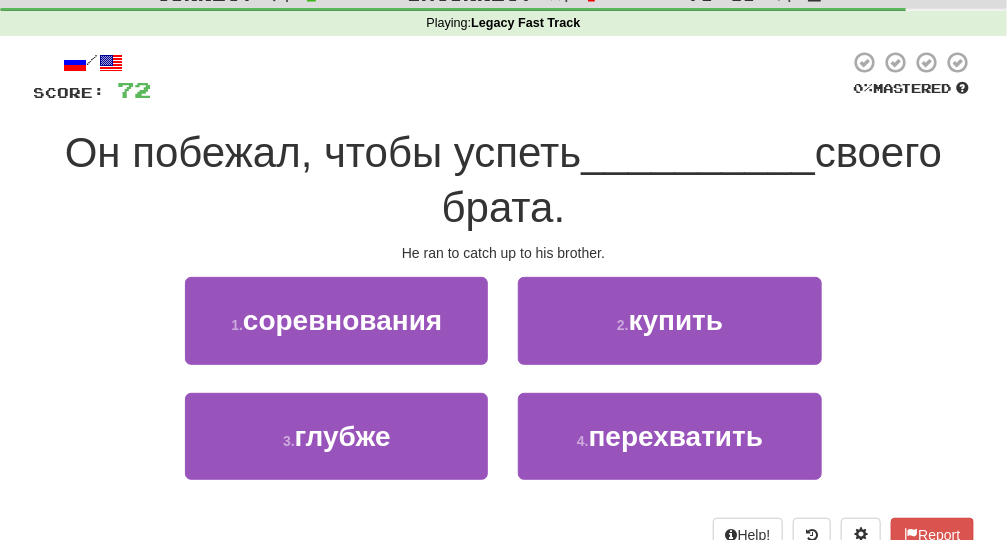 scroll, scrollTop: 81, scrollLeft: 0, axis: vertical 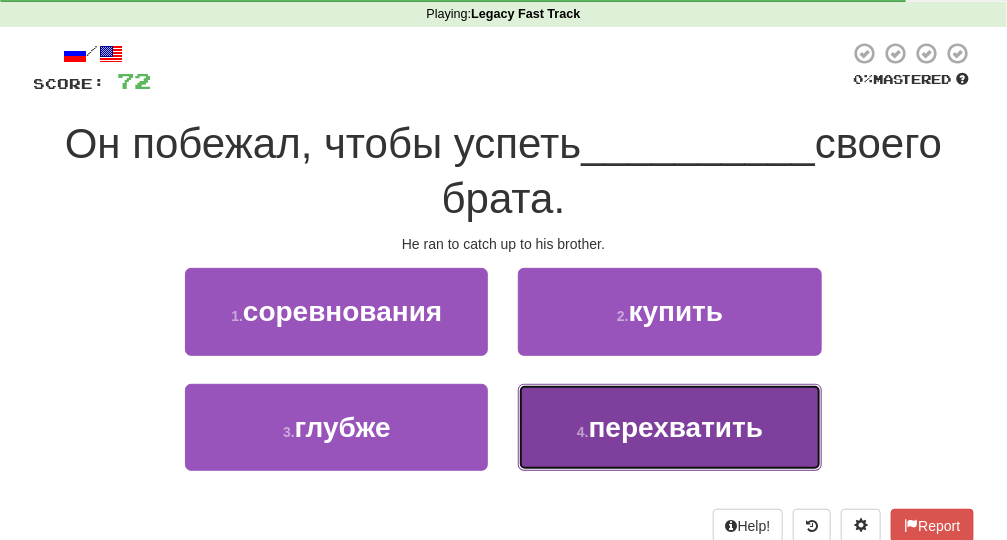 click on "перехватить" at bounding box center (676, 427) 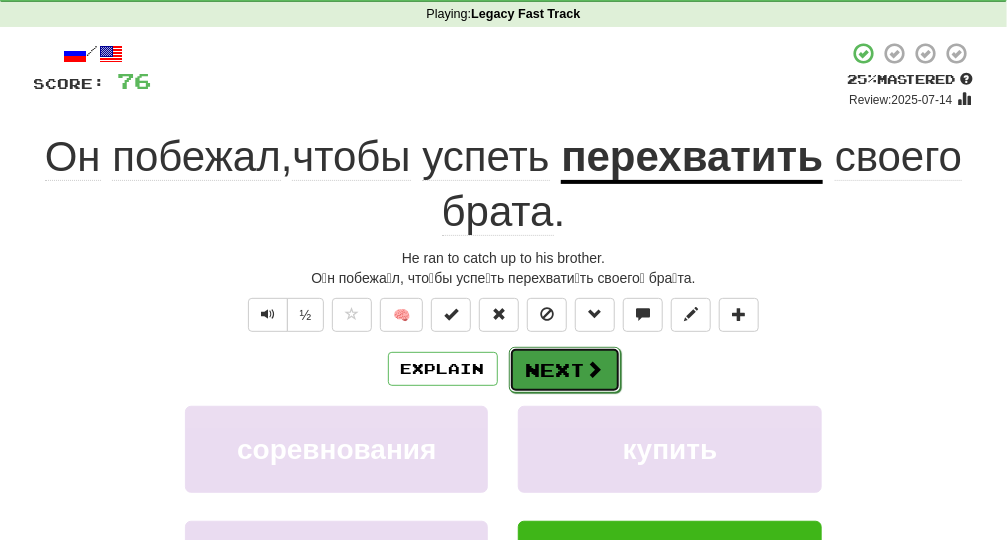 click on "Next" at bounding box center (565, 370) 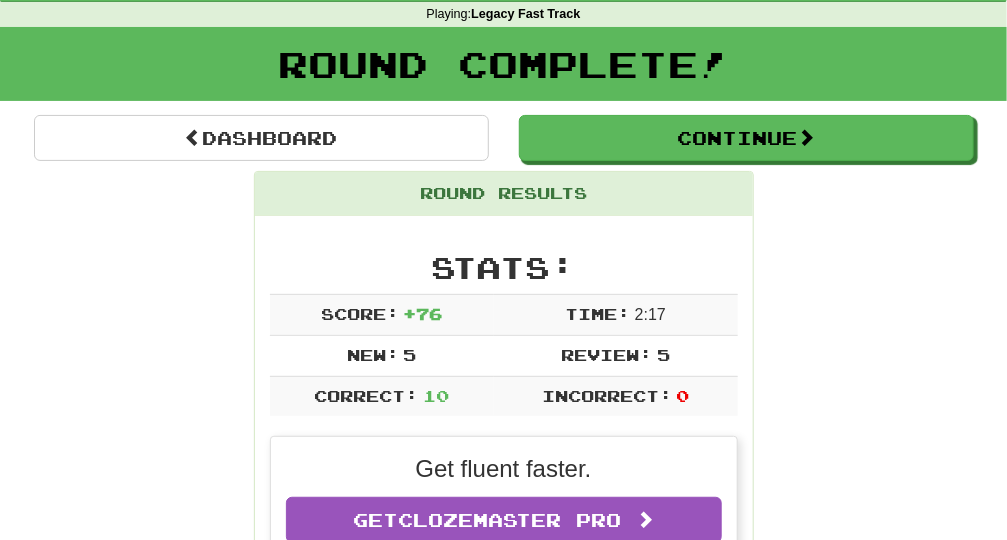 click on "Dashboard Continue  Round Results Stats: Score:   + 76 Time:   2 : 17 New:   5 Review:   5 Correct:   10 Incorrect:   0 Get fluent faster. Get  Clozemaster Pro   Progress: Legacy Fast Track Playing:  13,253  /  19,778 + 5 66.984% 67.009% Mastered:  1,863  /  19,778 9.42% Ready for Review:  13009  /  Level:  116 7,226  points to level  117  - keep going! Ranked:  197 th  this week ( 4  points to  196 th ) Sentences:  Report Это  попросту  не в счёт. It just doesn't count.  Report Здание  достигает  ста метров в высоту. The building is one hundred meters high.  Report Он услышал  лай  собаки. He heard the dog barking.  Report Том хочет  заключить  сделку. Tom wants to make a deal.  Report Увидимся вечером! До  встречи ! See you tonight! See you soon!  Report Река  течёт  через весь город. The river flows through the city.  Report Рот  открой! Open your mouth!  Report" at bounding box center (504, 1138) 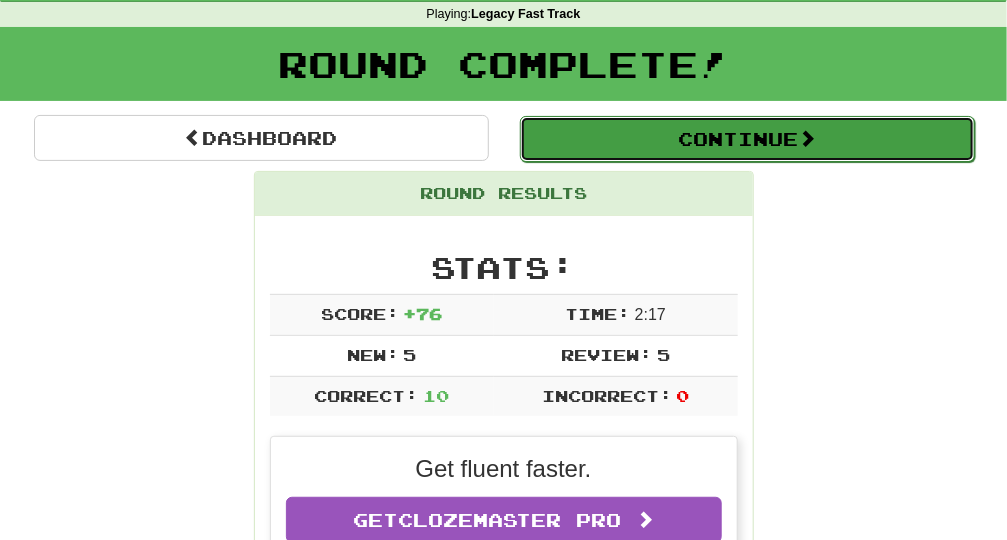 click on "Continue" at bounding box center (747, 139) 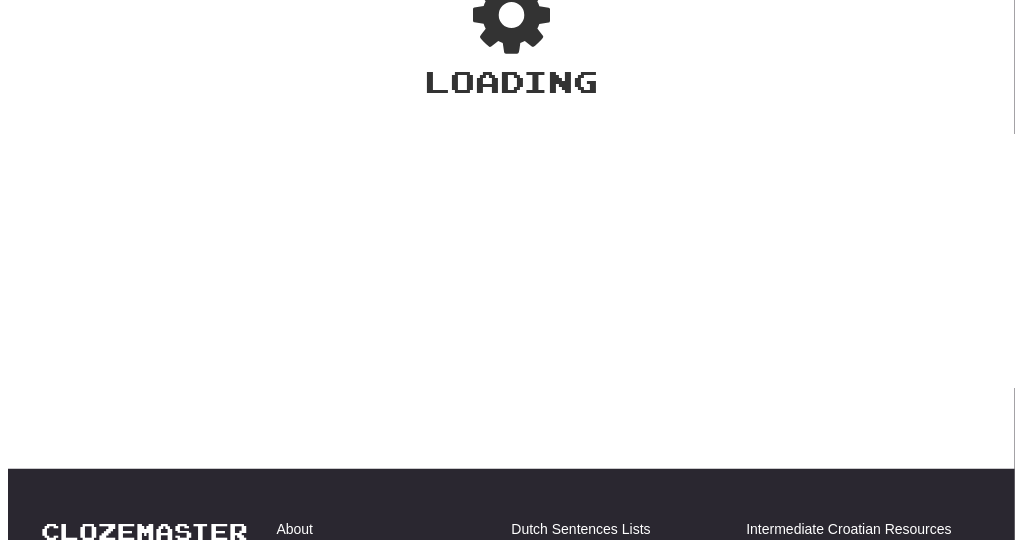 scroll, scrollTop: 81, scrollLeft: 0, axis: vertical 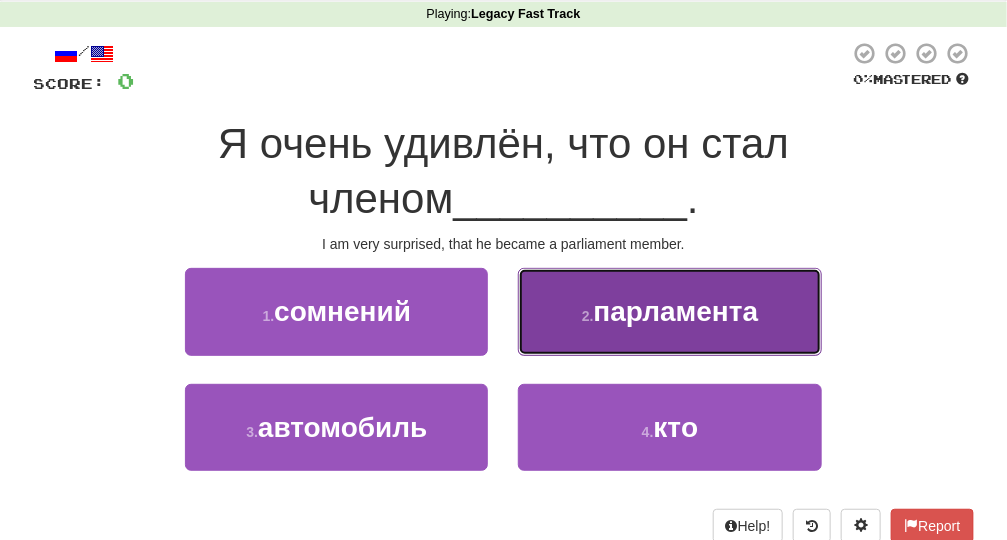 click on "2 .  парламента" at bounding box center (669, 311) 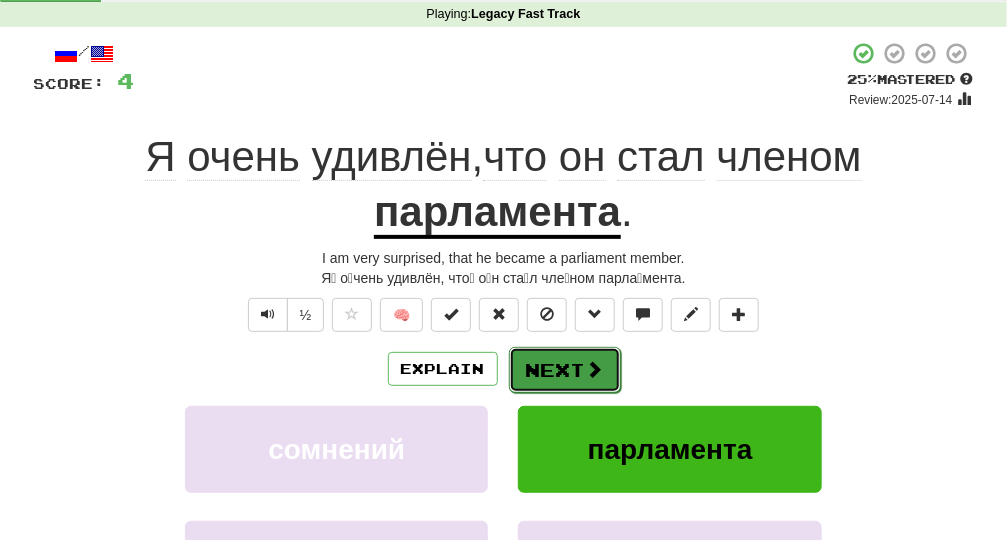 click on "Next" at bounding box center [565, 370] 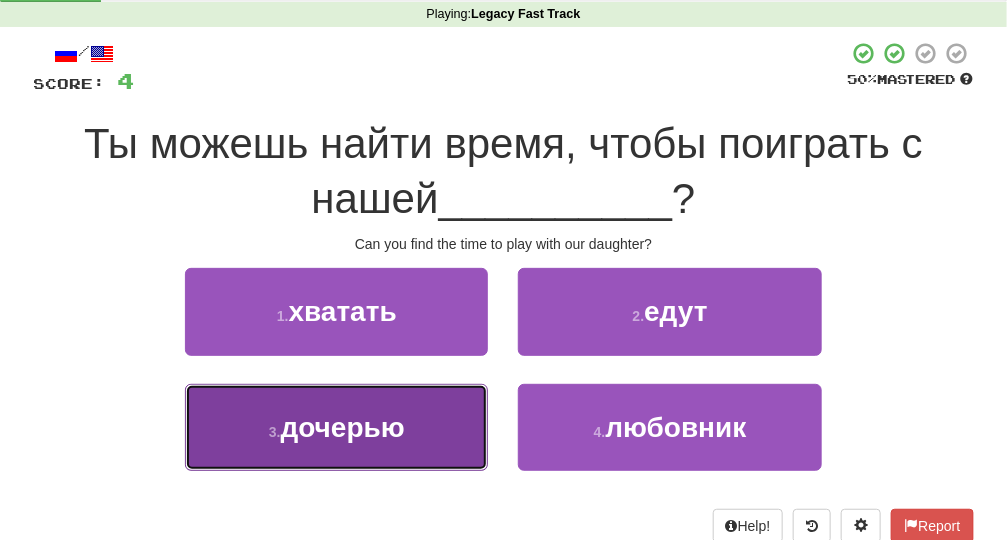 click on "3 .  дочерью" at bounding box center (336, 427) 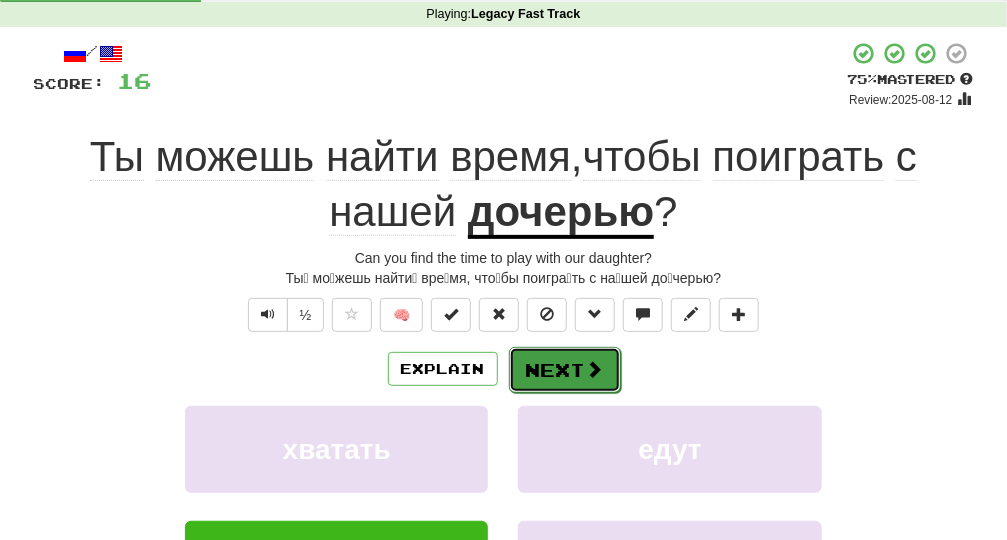 click on "Next" at bounding box center (565, 370) 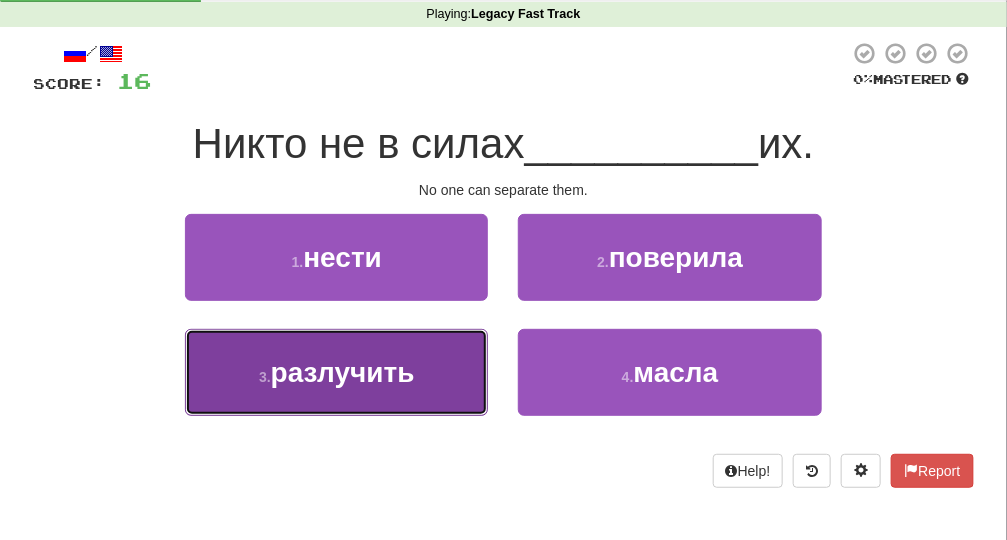 click on "3 .  разлучить" at bounding box center (336, 372) 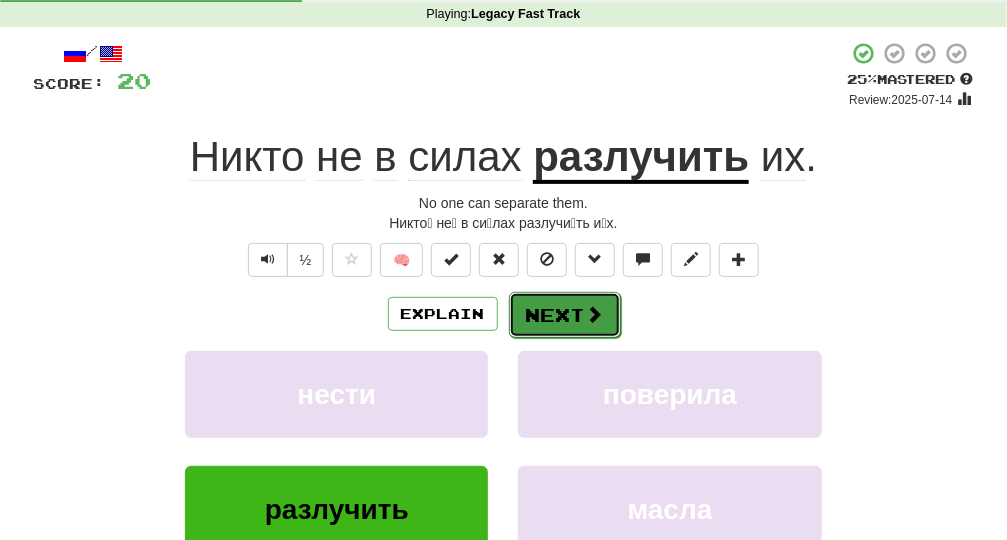 click on "Next" at bounding box center (565, 315) 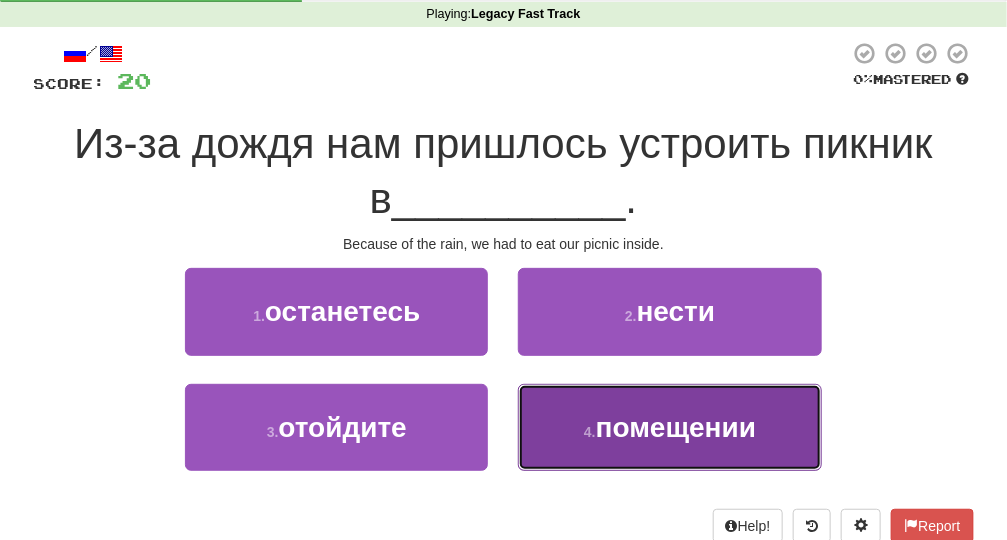 click on "помещении" at bounding box center (676, 427) 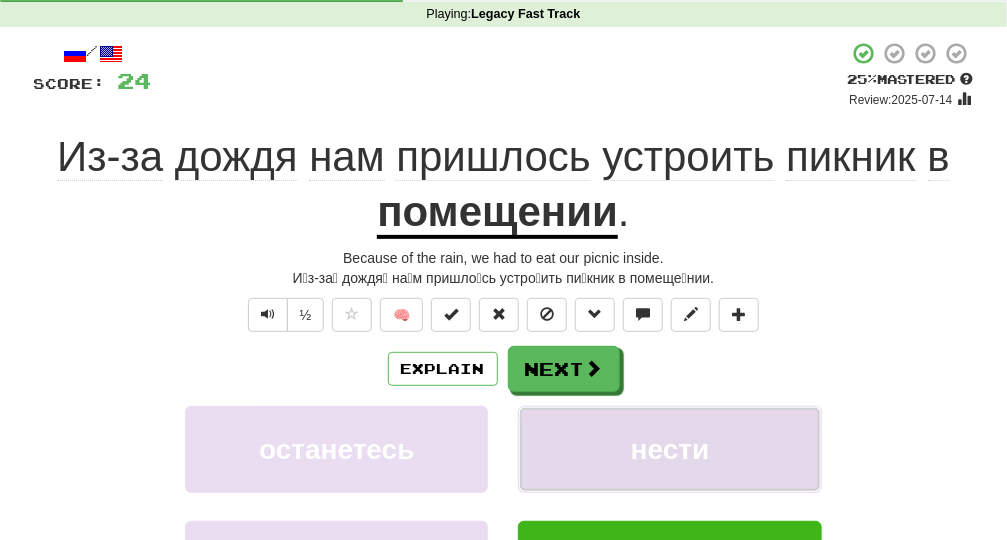 click on "нести" at bounding box center (670, 449) 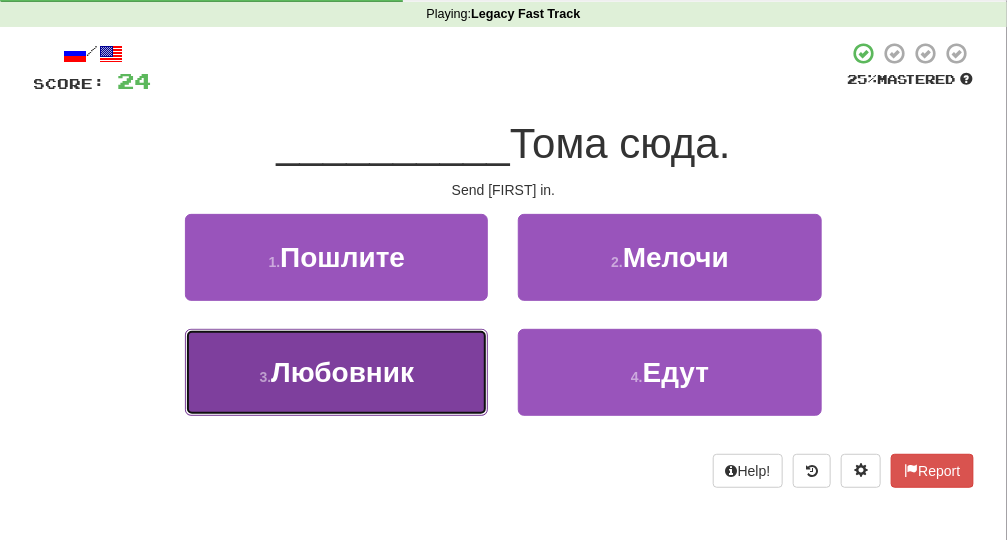 click on "3 .  Любовник" at bounding box center (336, 372) 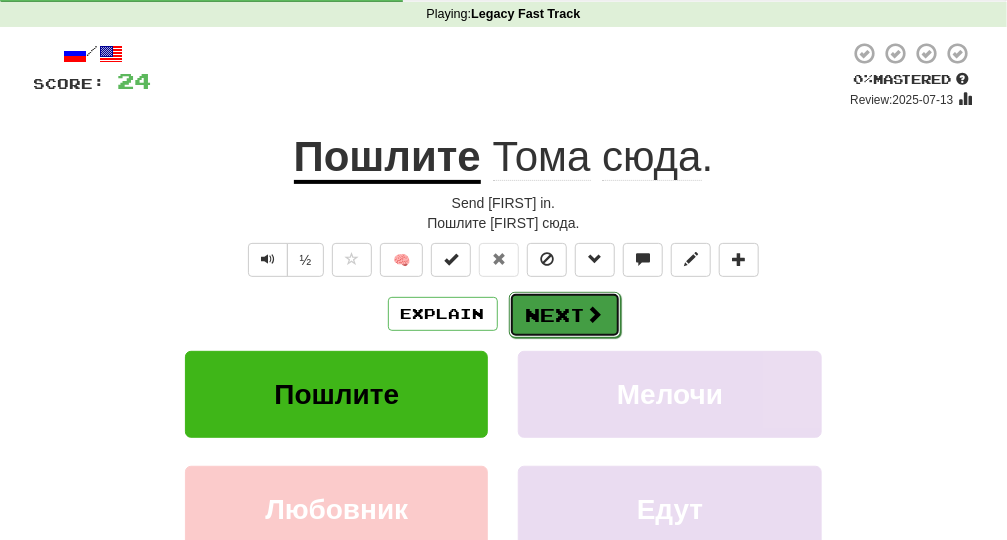 click on "Next" at bounding box center (565, 315) 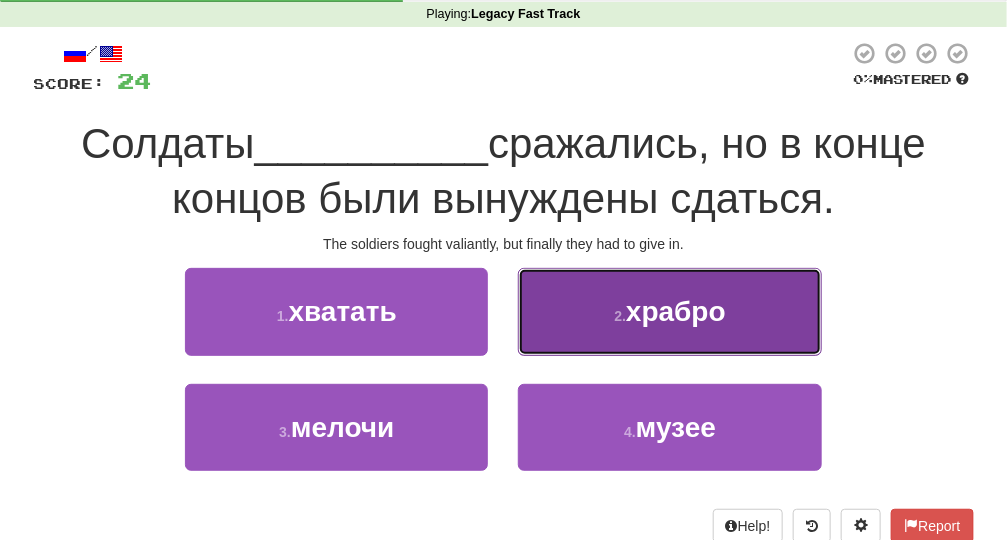 click on "2 .  храбро" at bounding box center [669, 311] 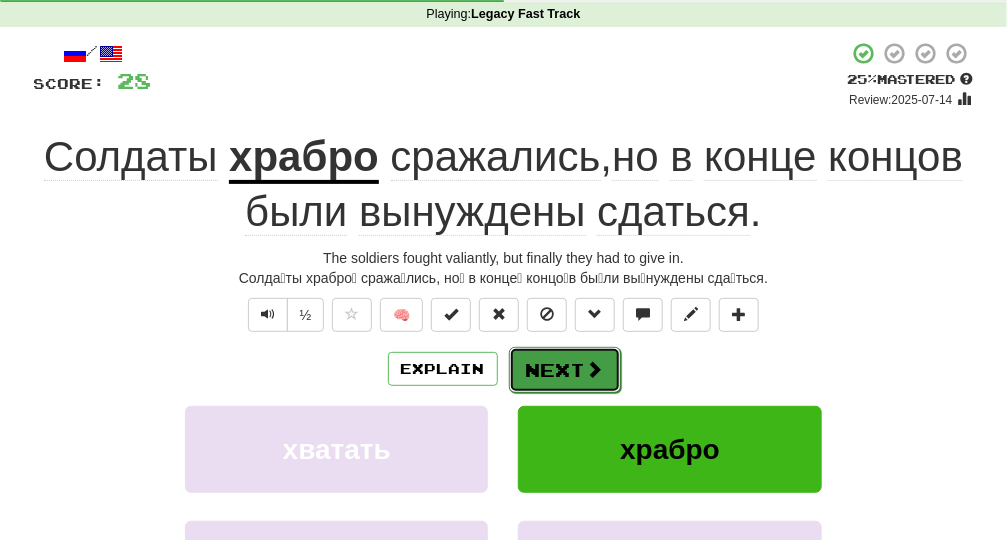 click on "Next" at bounding box center [565, 370] 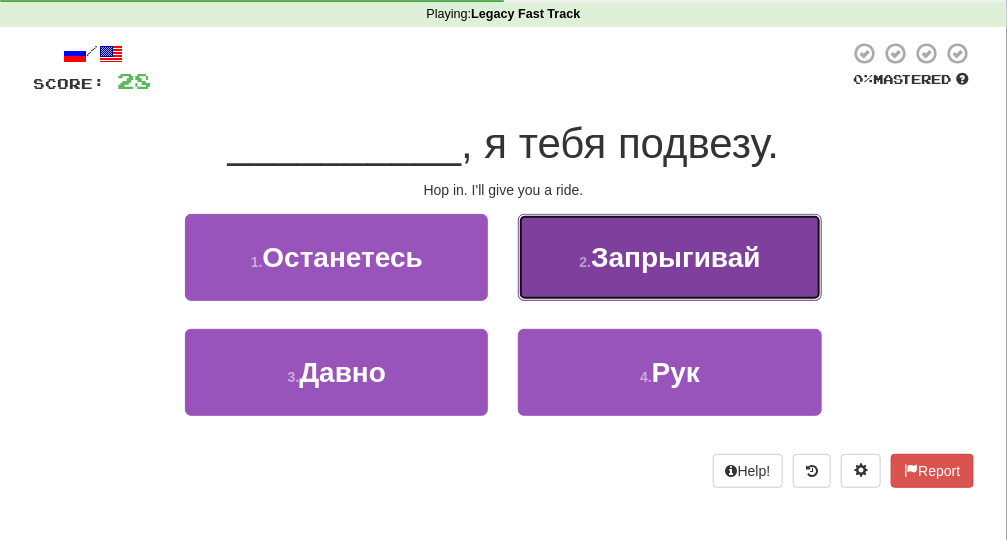 click on "Запрыгивай" at bounding box center (676, 257) 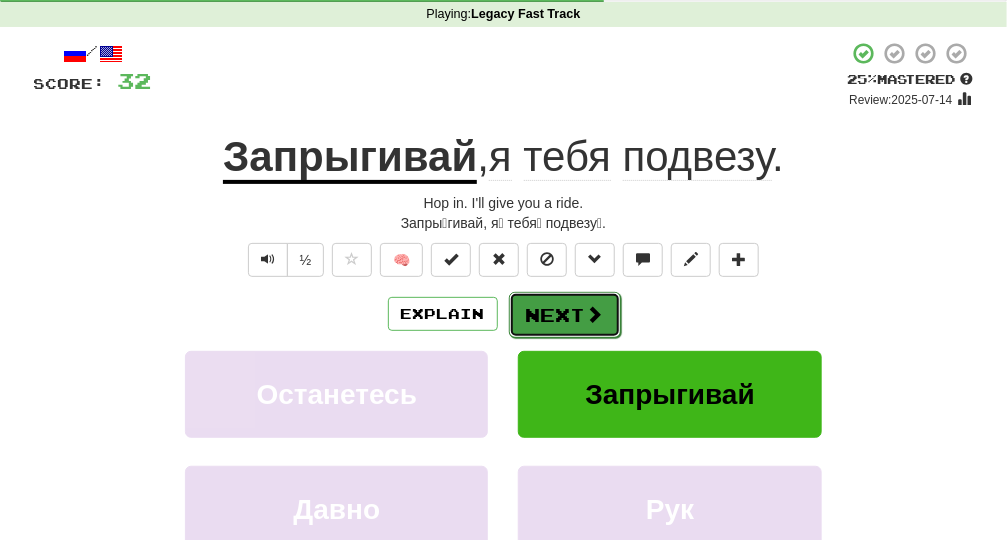 click on "Next" at bounding box center (565, 315) 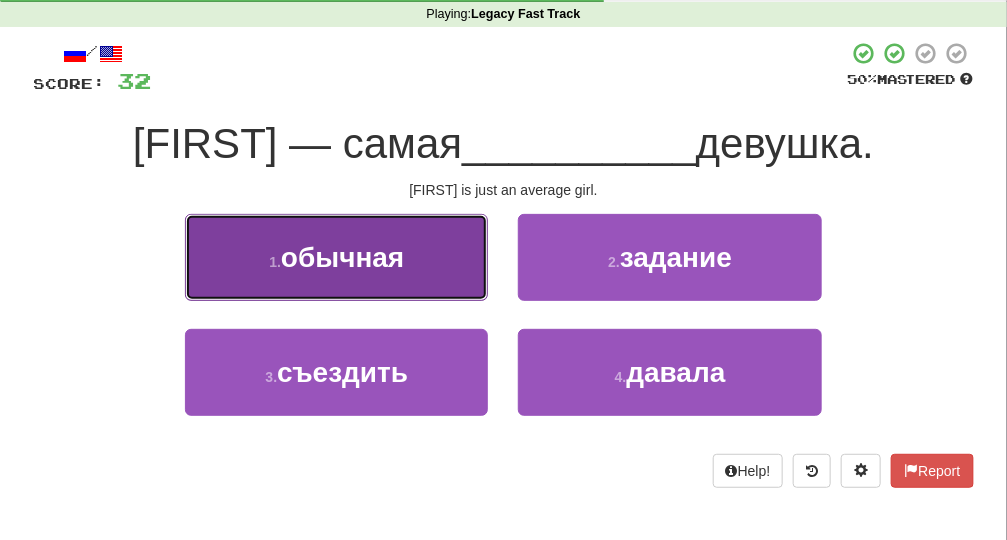 click on "1 .  обычная" at bounding box center (336, 257) 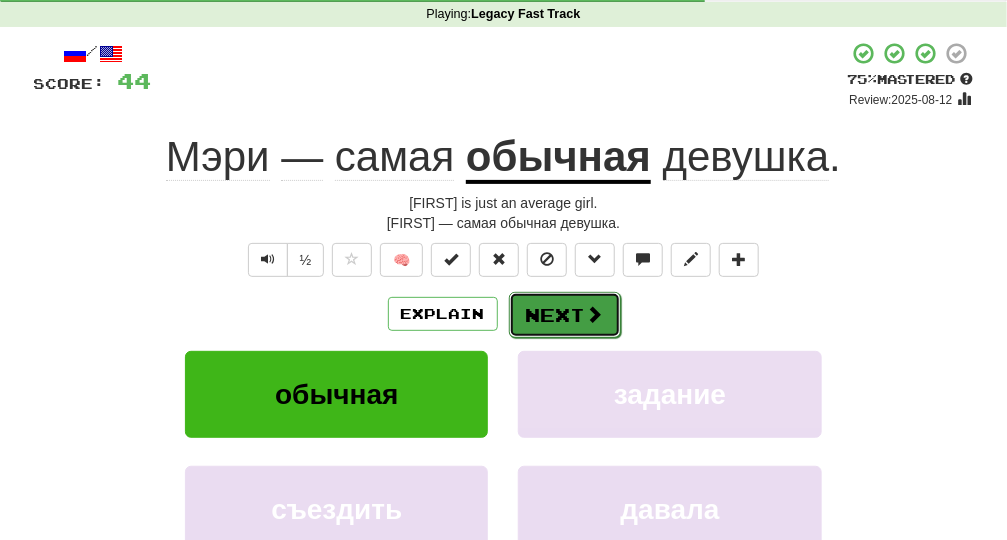 click on "Next" at bounding box center (565, 315) 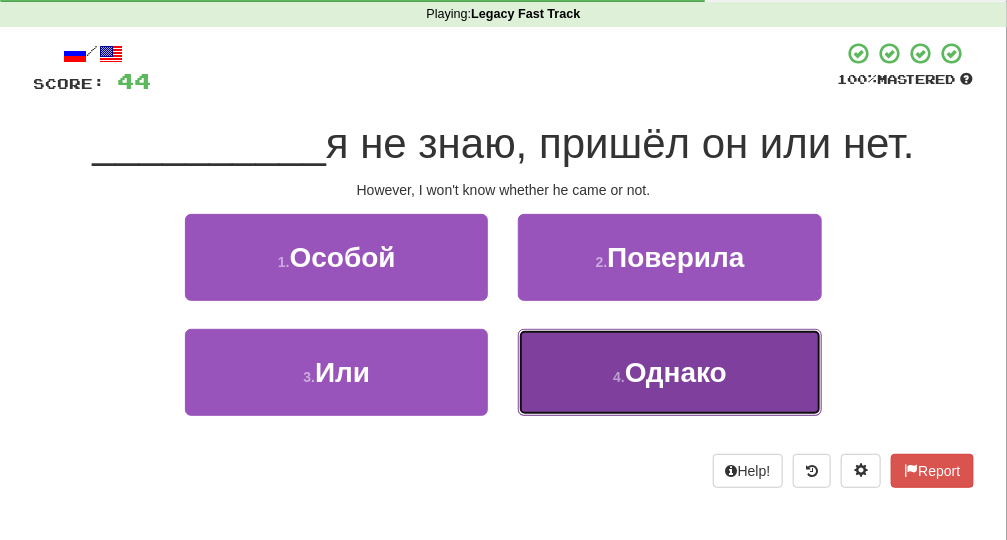 click on "4 .  Однако" at bounding box center [669, 372] 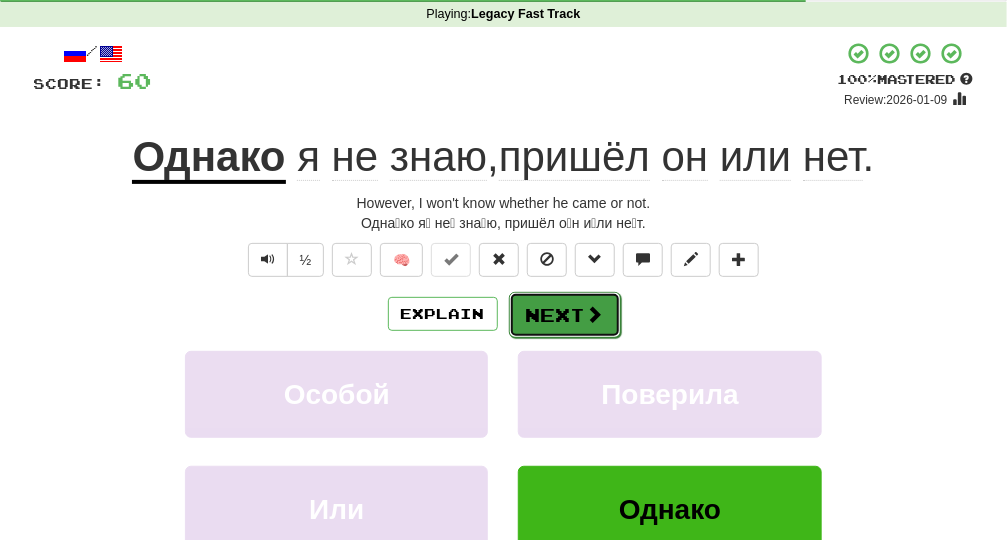 click on "Next" at bounding box center [565, 315] 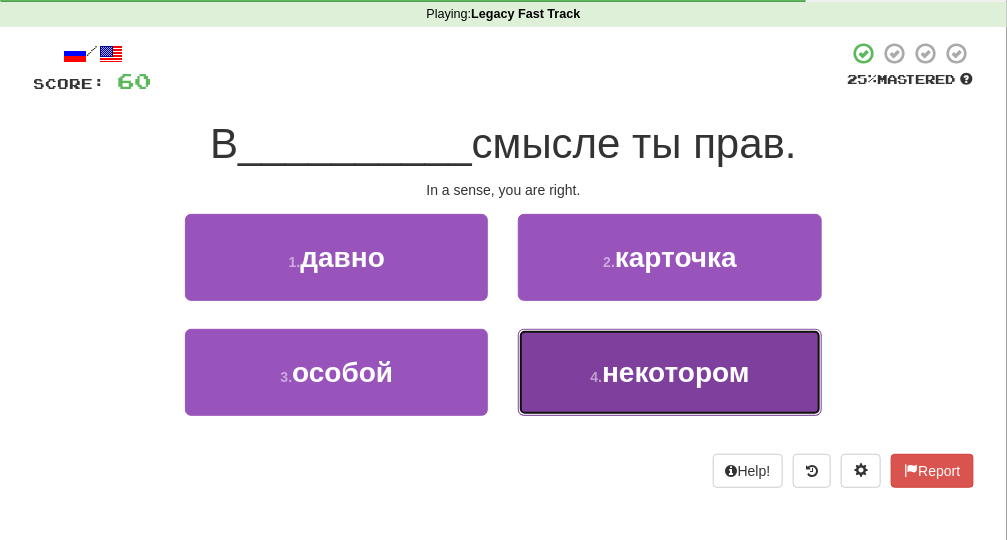click on "4 .  некотором" at bounding box center (669, 372) 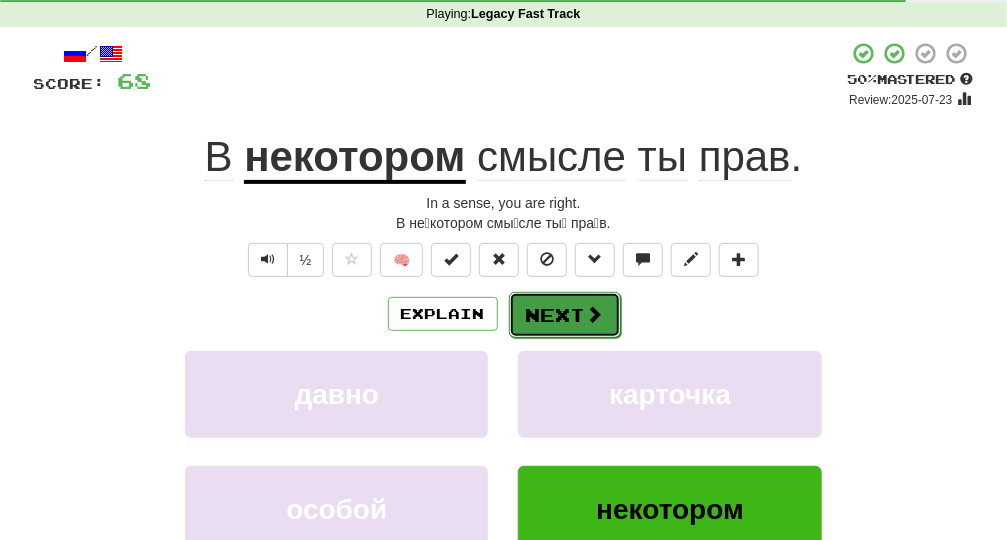 click on "Next" at bounding box center (565, 315) 